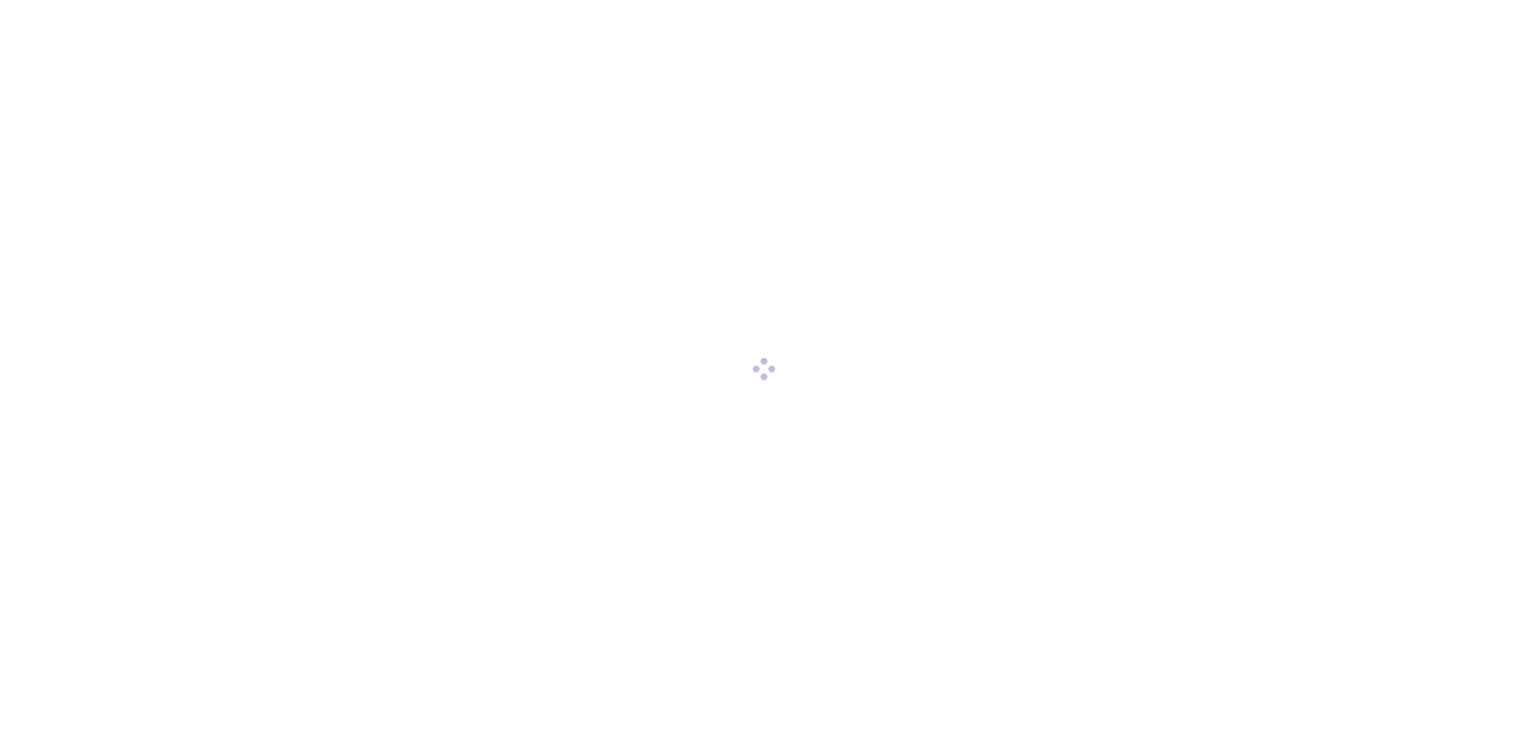 scroll, scrollTop: 0, scrollLeft: 0, axis: both 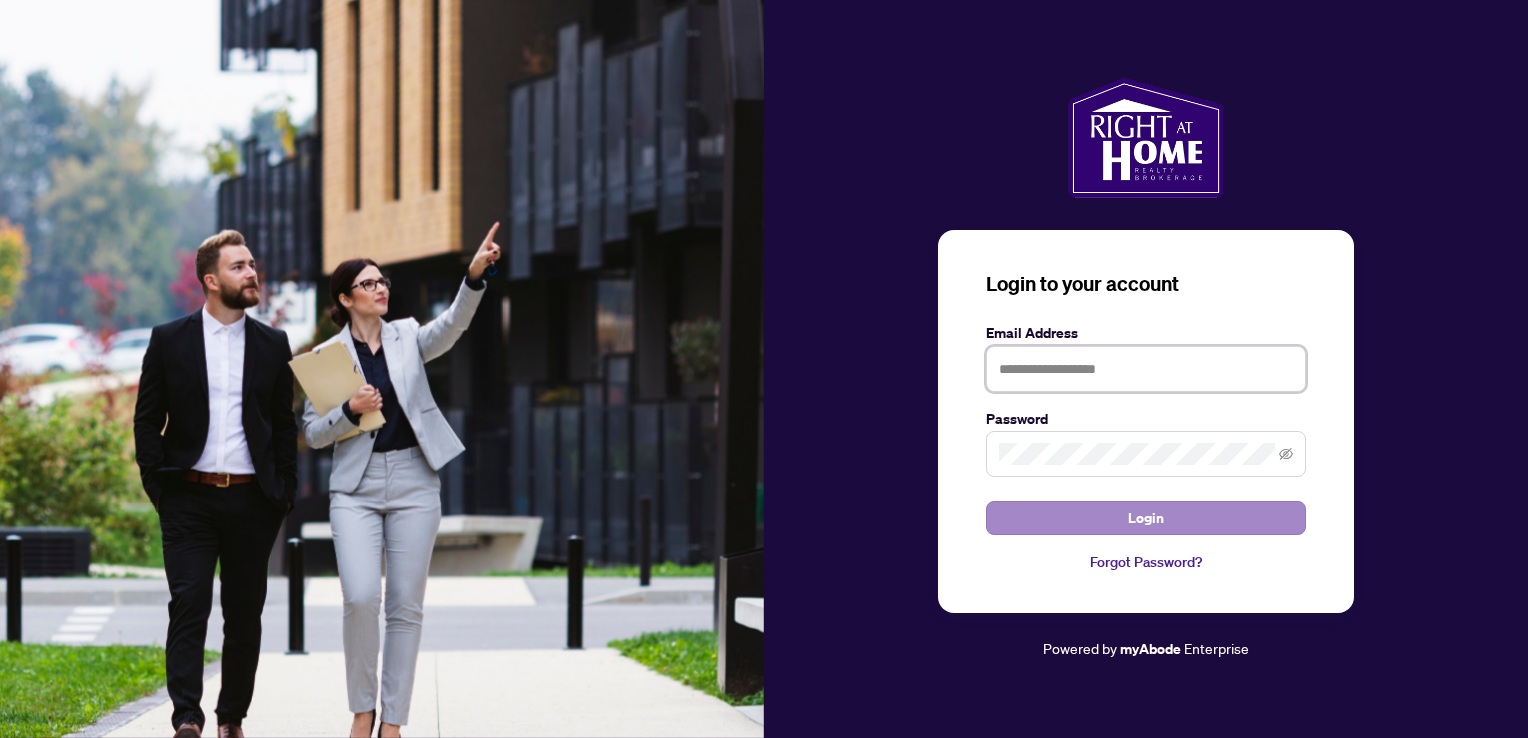 type on "**********" 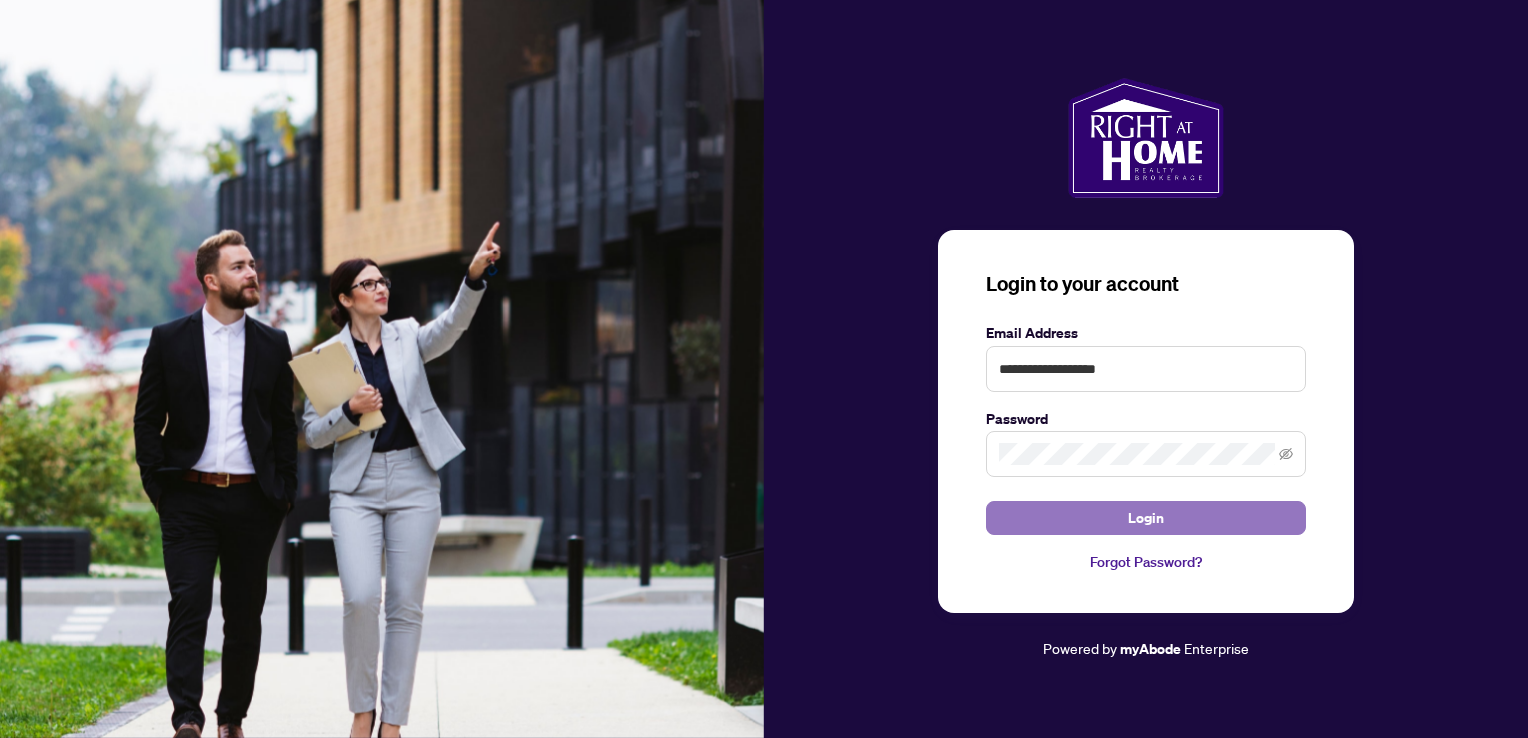 click on "Login" at bounding box center (1146, 518) 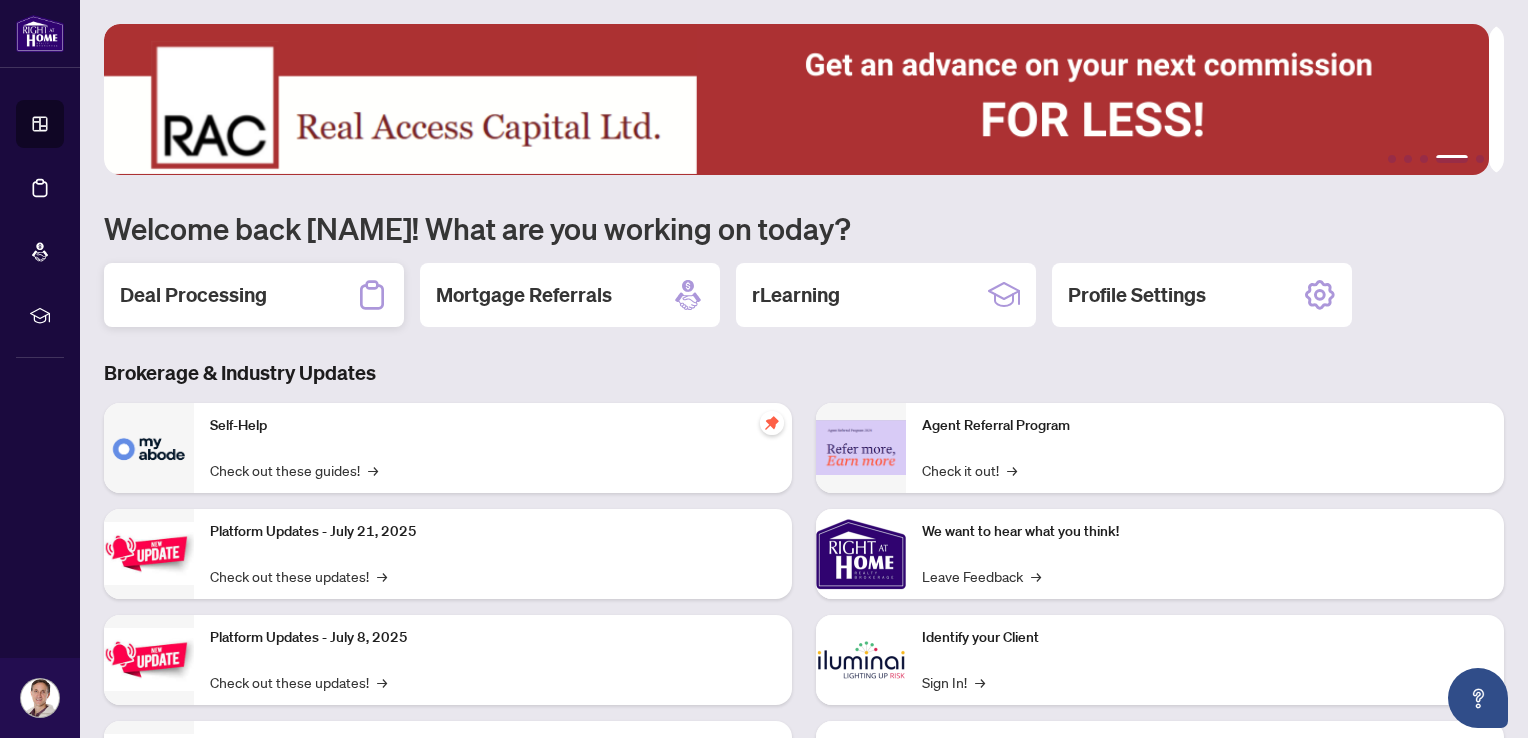 click on "Deal Processing" at bounding box center (193, 295) 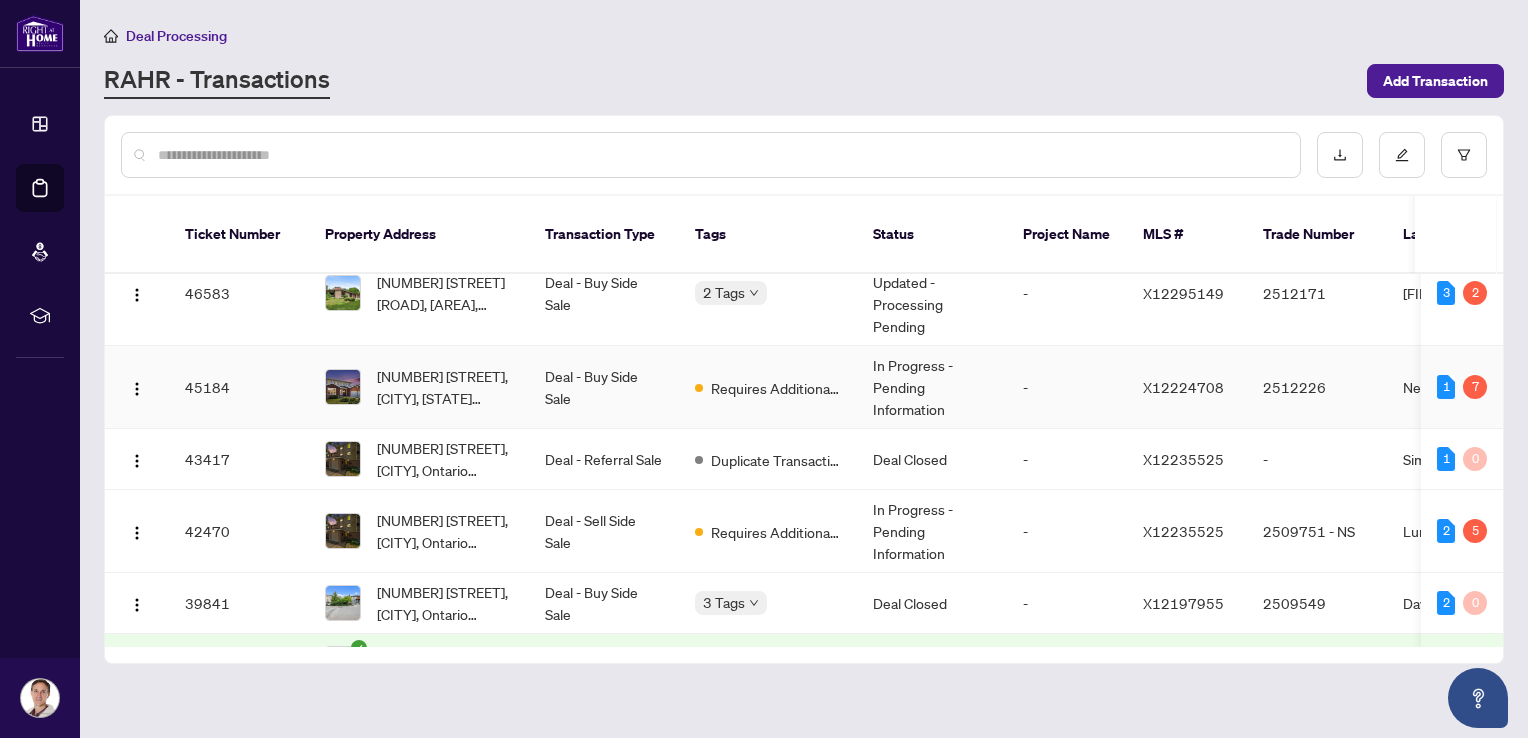 scroll, scrollTop: 166, scrollLeft: 0, axis: vertical 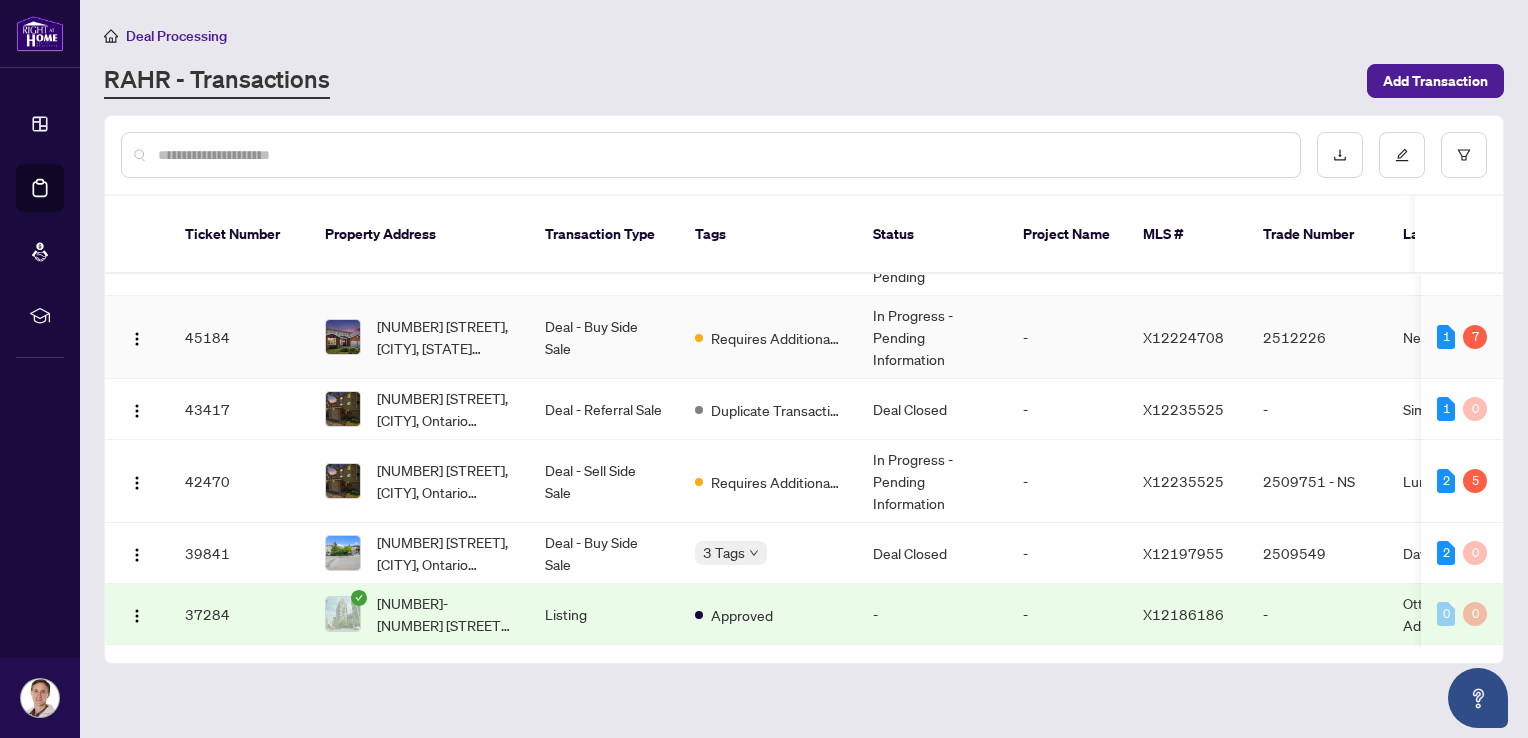 click on "Requires Additional Docs" at bounding box center [768, 337] 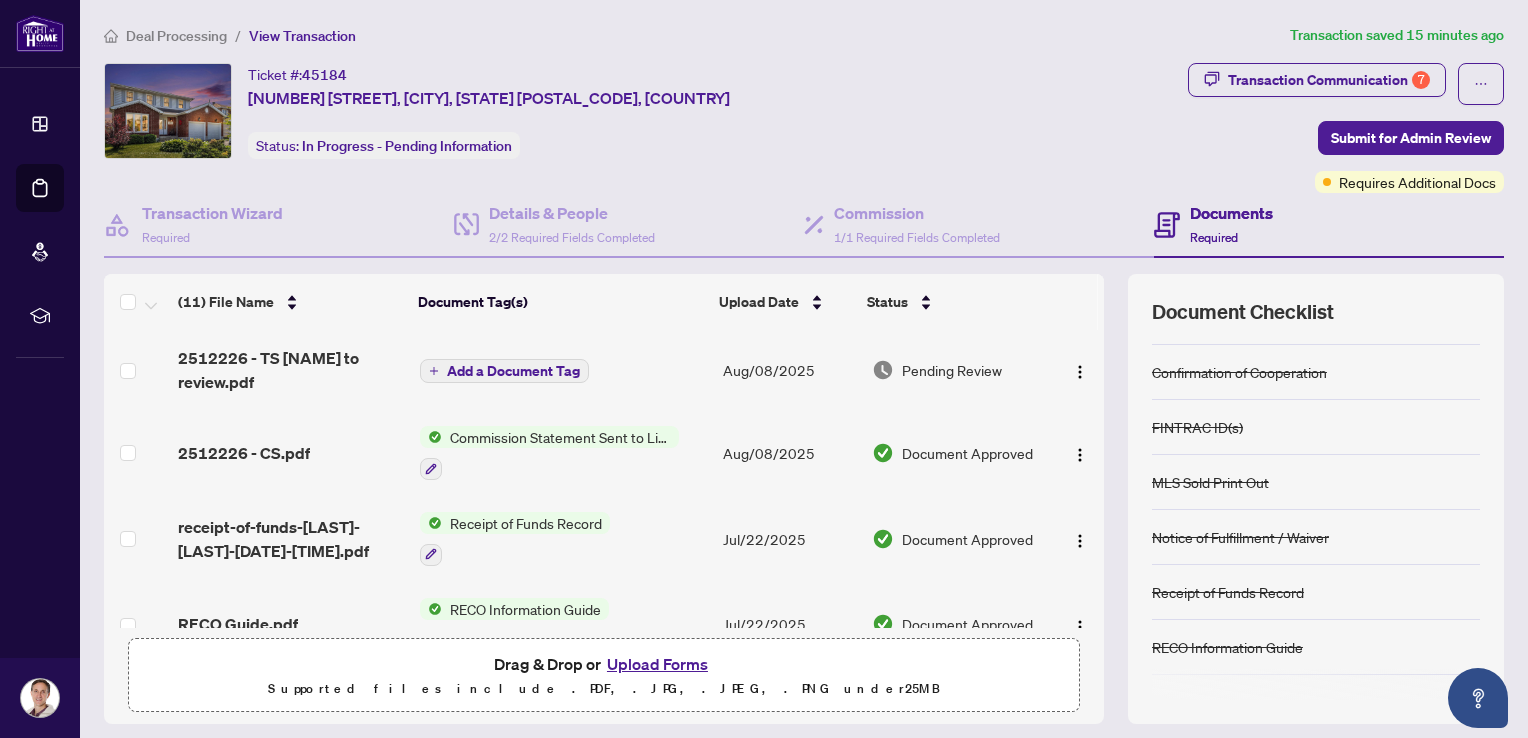 scroll, scrollTop: 168, scrollLeft: 0, axis: vertical 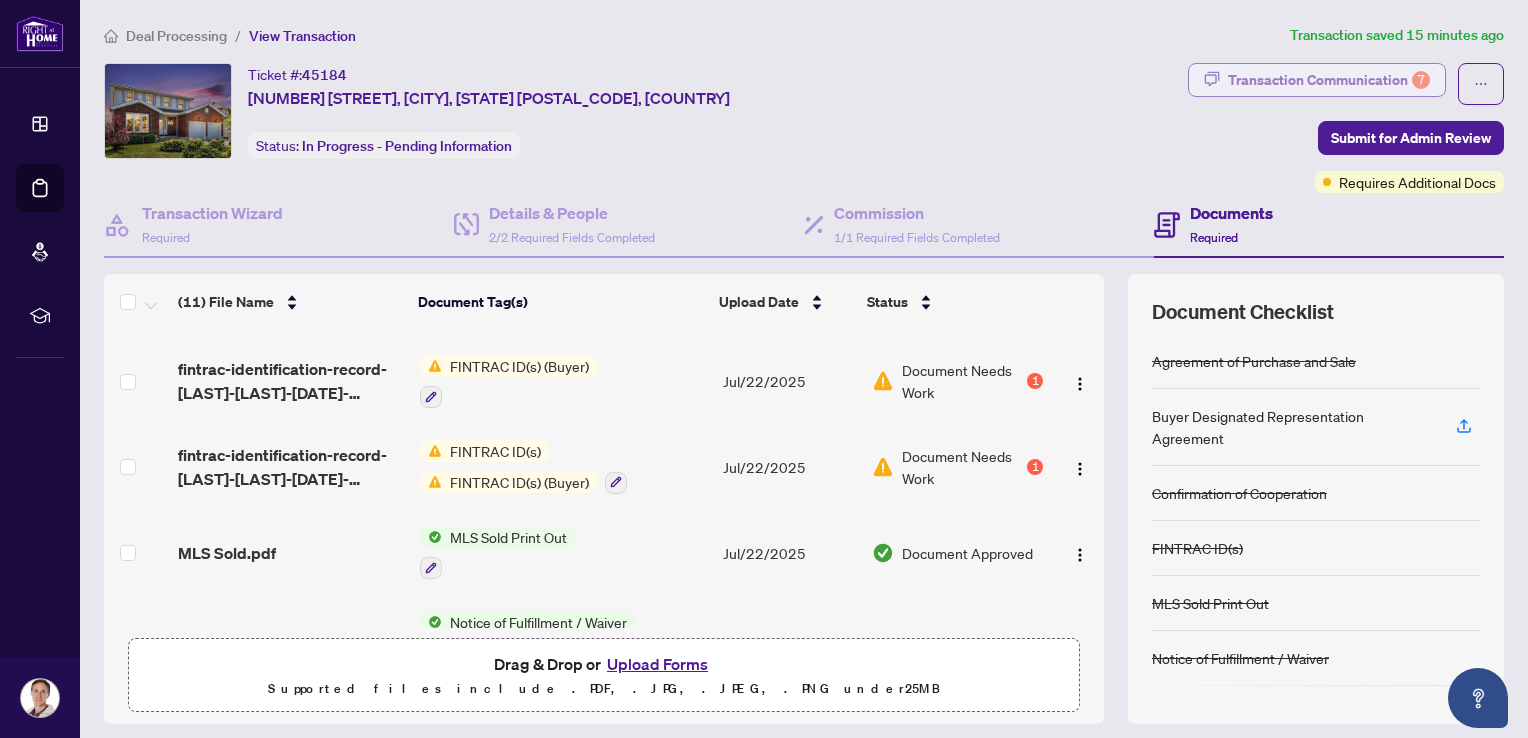click on "Transaction Communication 7" at bounding box center [1329, 80] 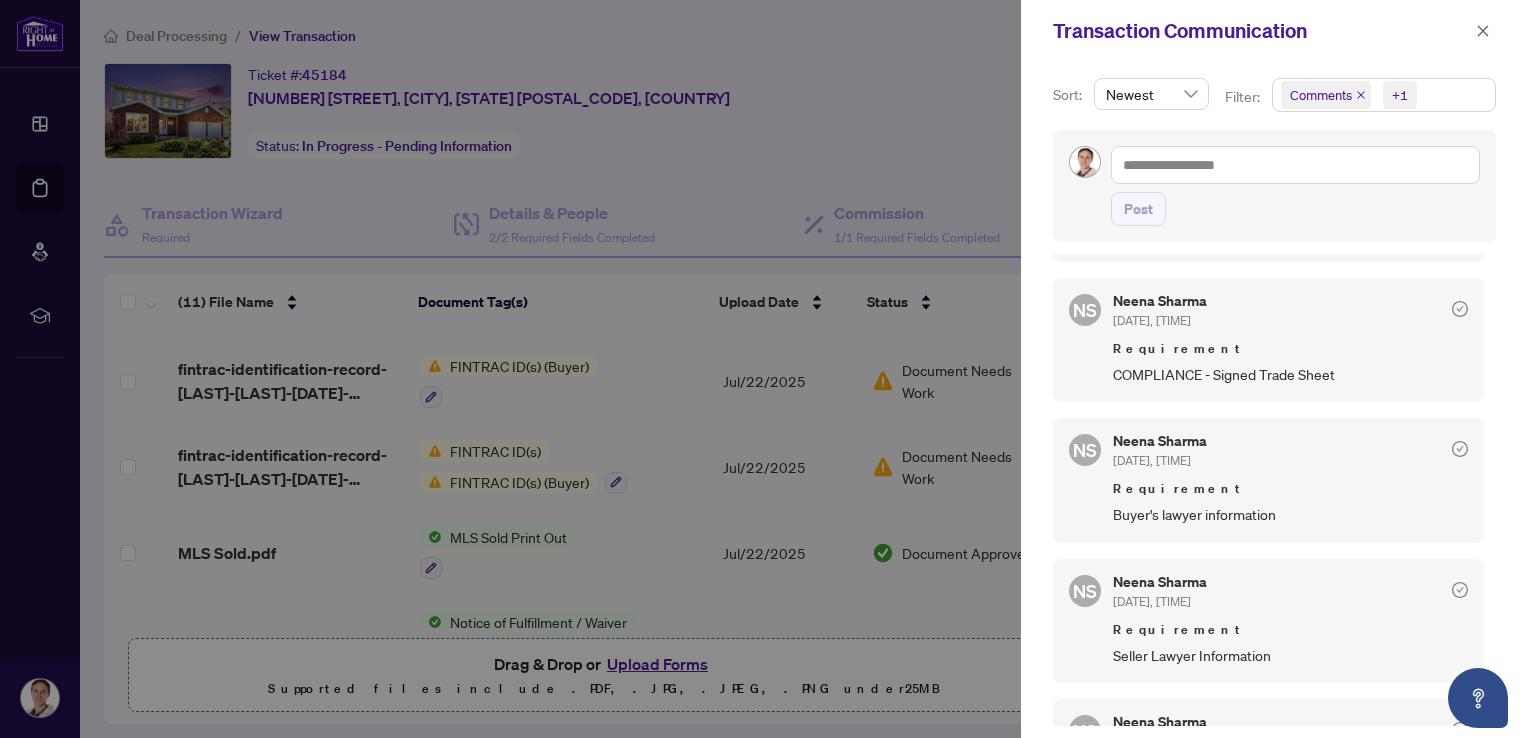 scroll, scrollTop: 833, scrollLeft: 0, axis: vertical 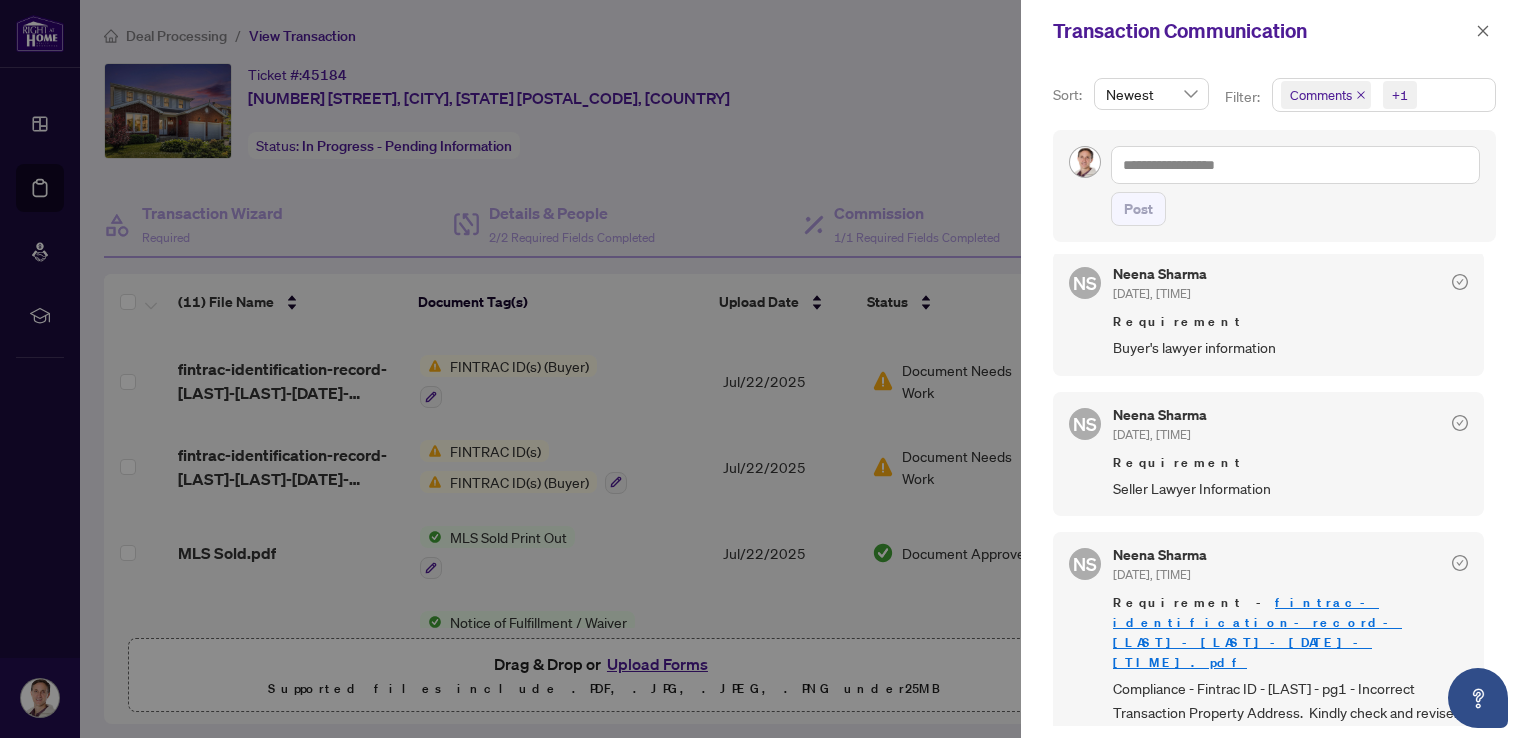 click at bounding box center [764, 369] 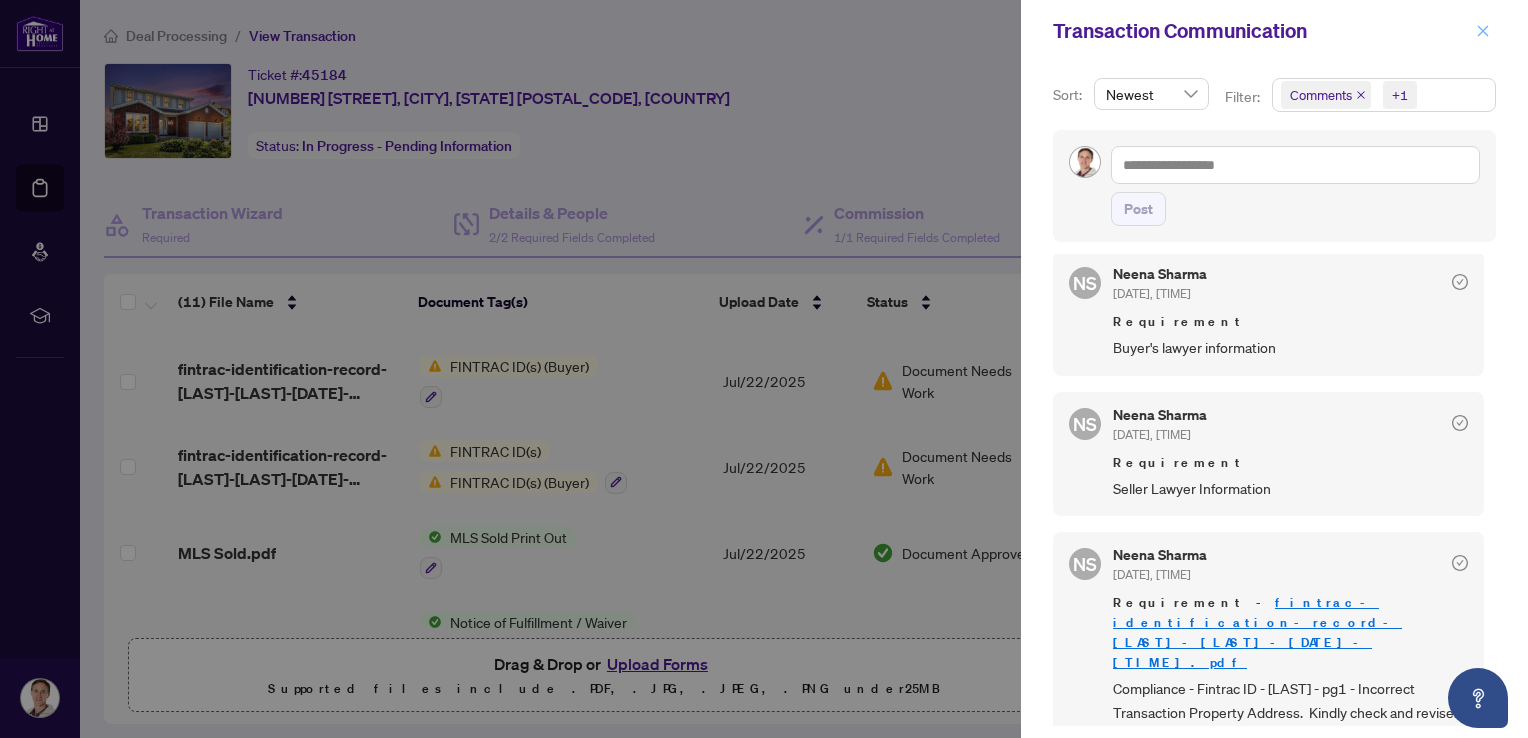 click 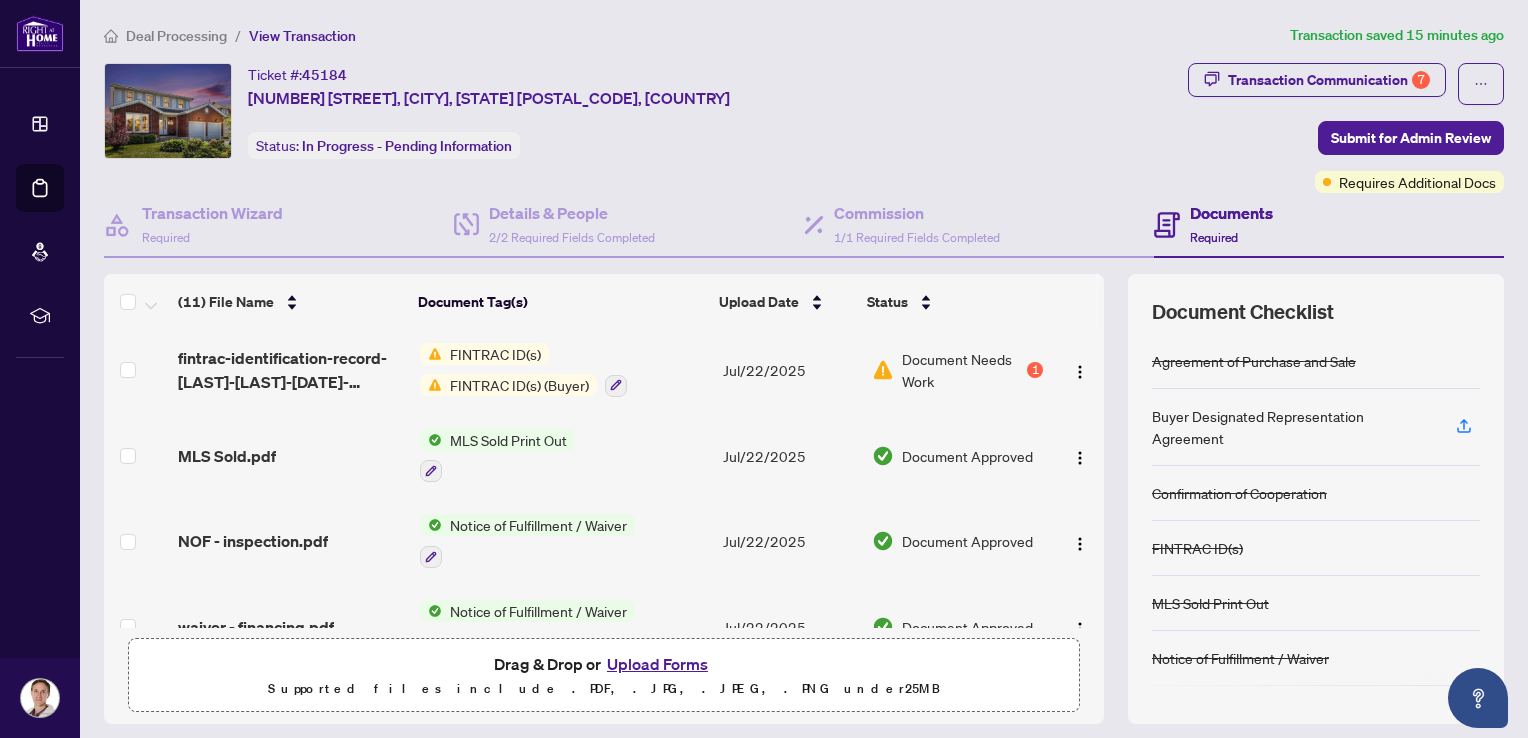 scroll, scrollTop: 630, scrollLeft: 0, axis: vertical 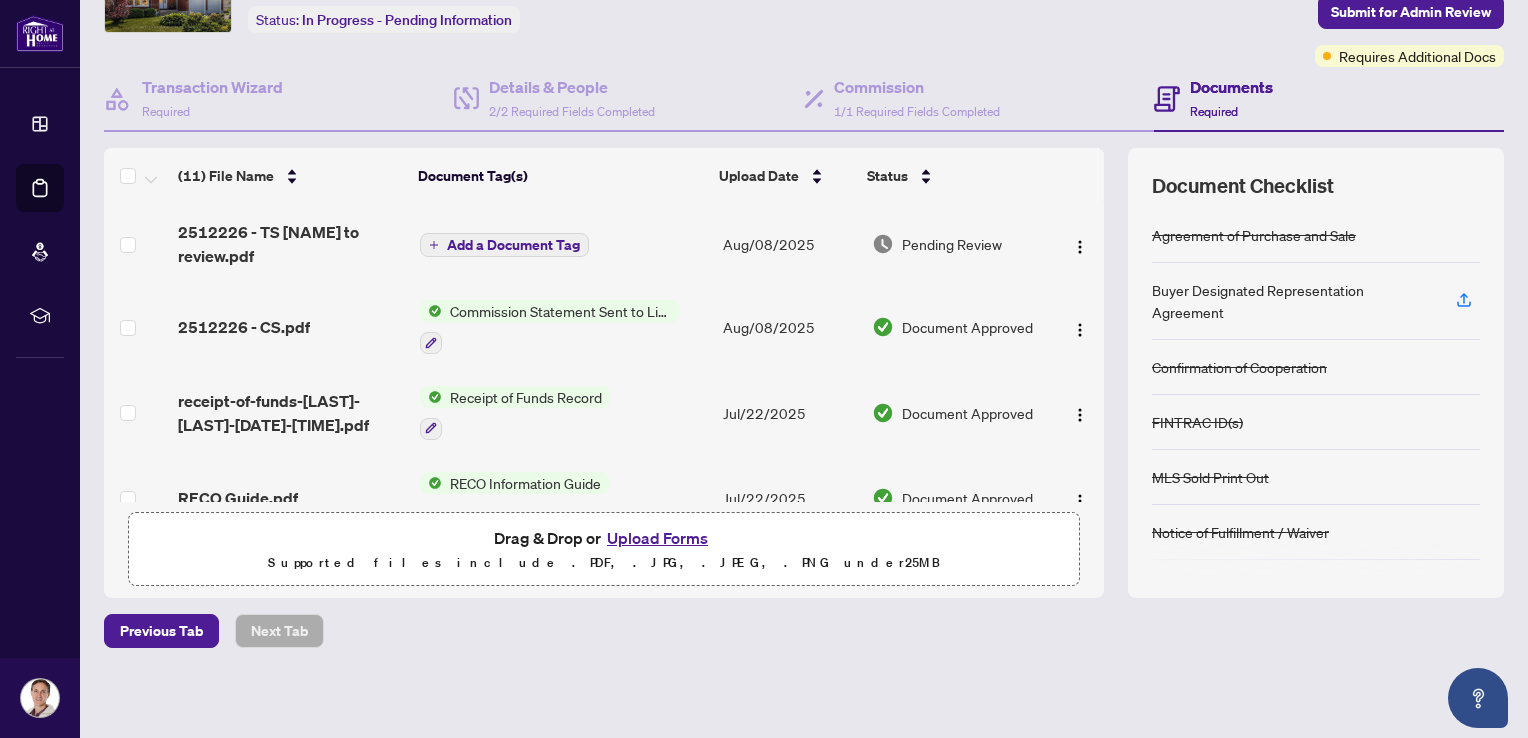 click on "Upload Forms" at bounding box center [657, 538] 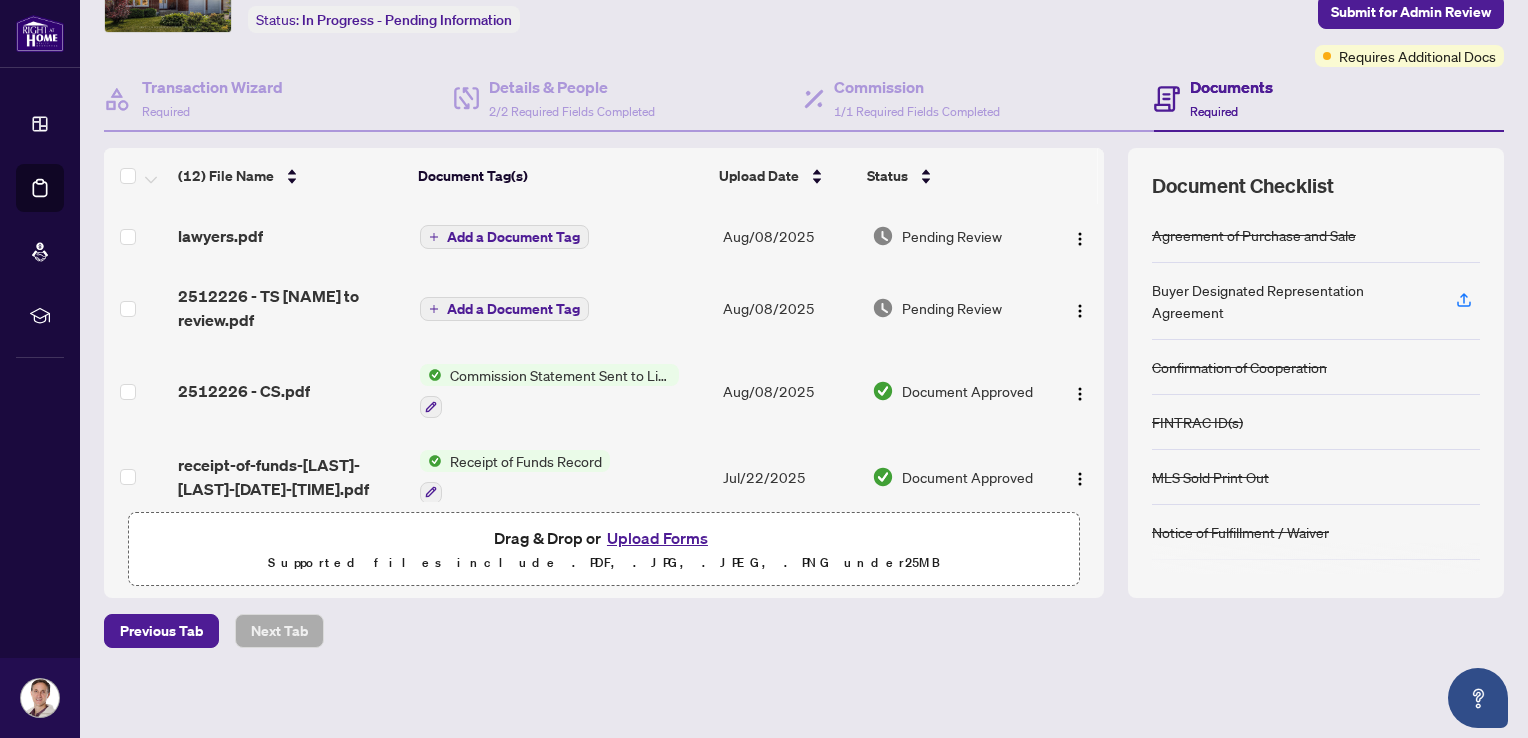 click on "Add a Document Tag" at bounding box center [513, 237] 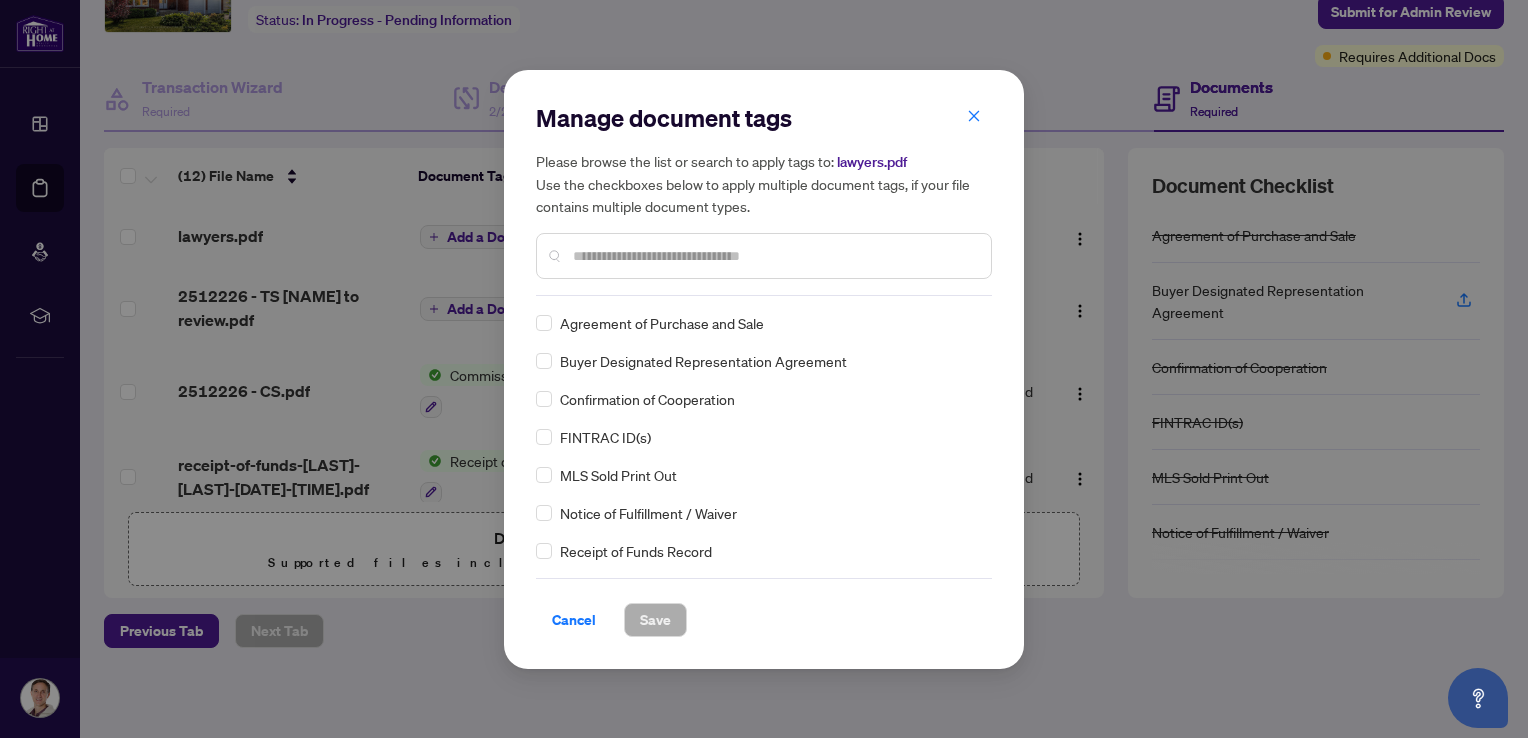 click on "Manage document tags Please browse the list or search to apply tags to:   lawyers.pdf   Use the checkboxes below to apply multiple document tags, if your file contains multiple document types." at bounding box center [764, 199] 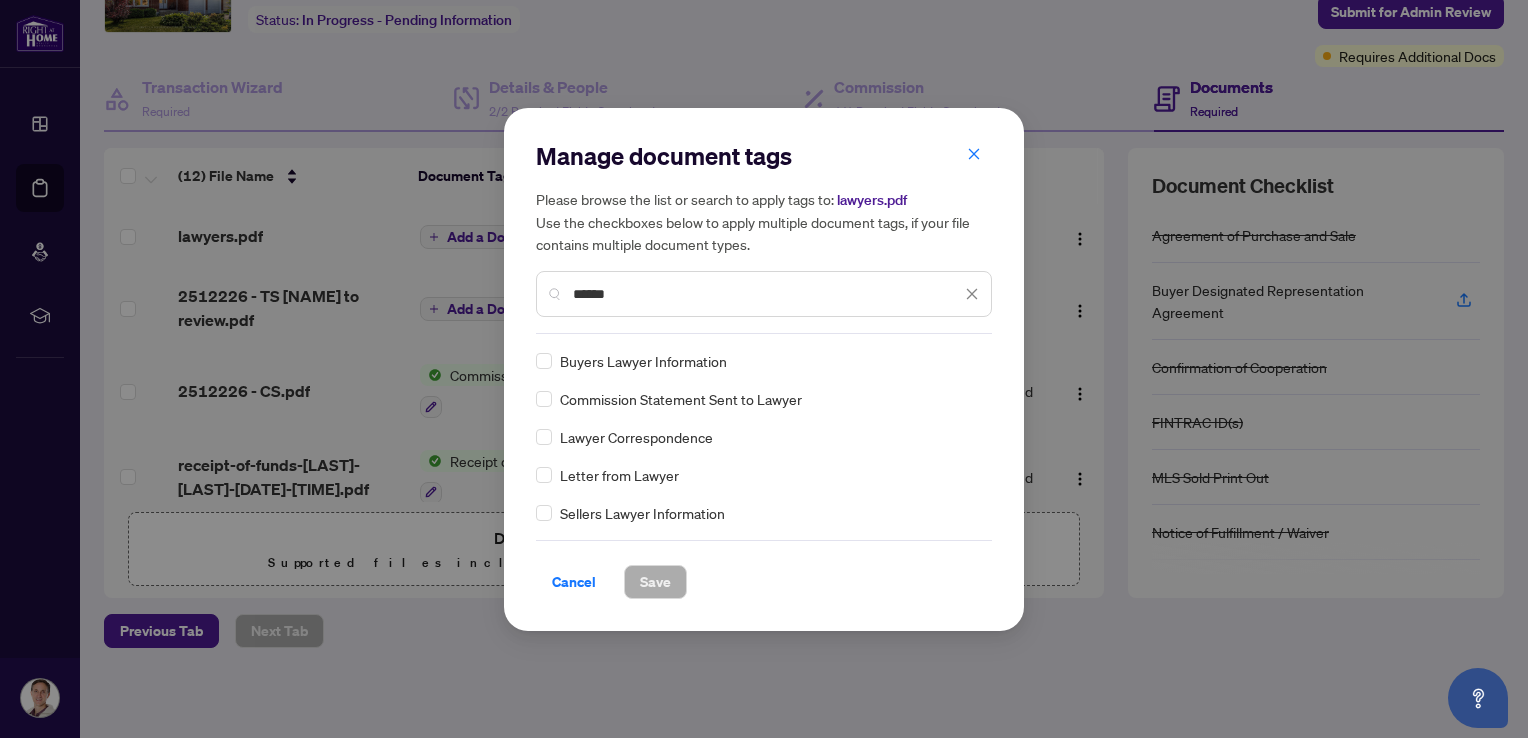 type on "******" 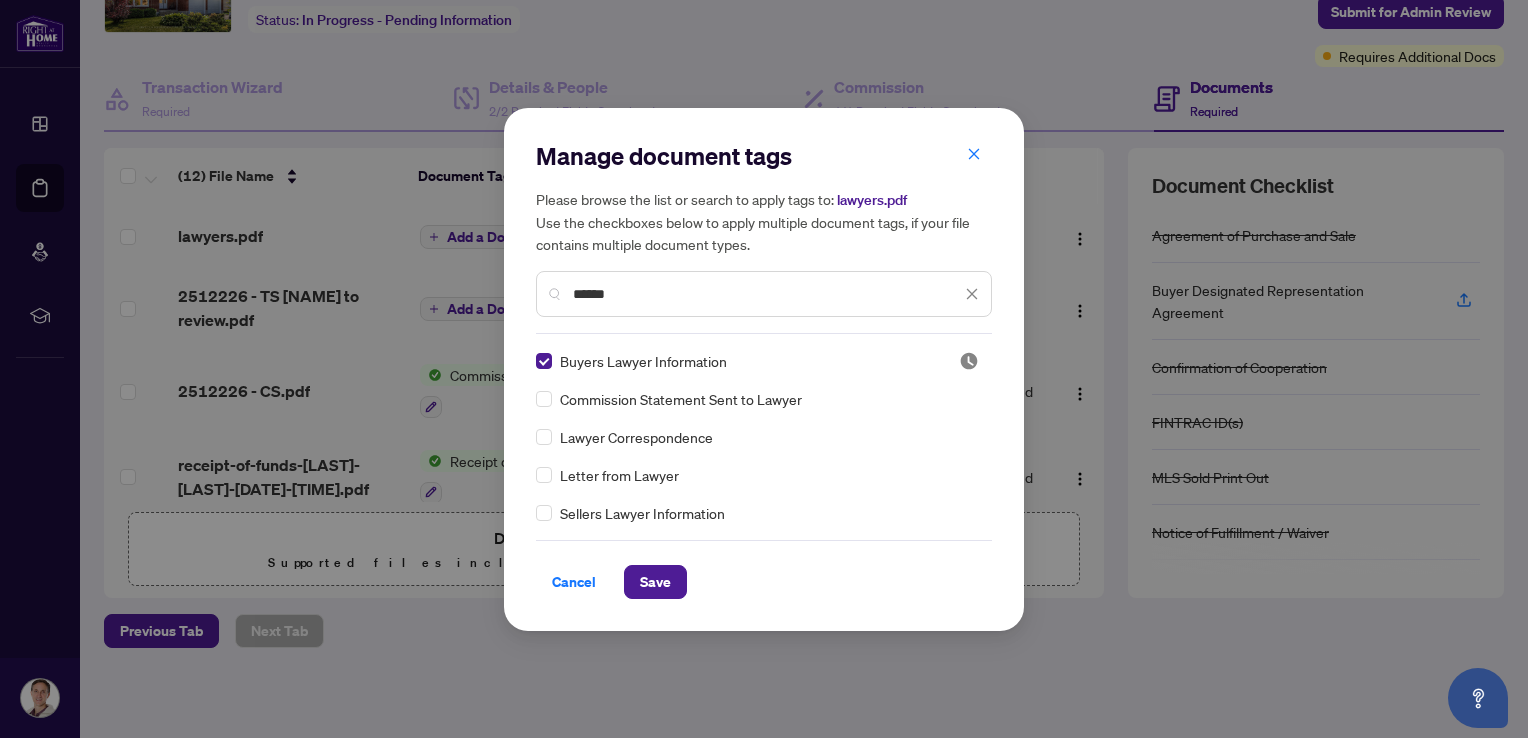click on "Manage document tags Please browse the list or search to apply tags to:   lawyers.pdf   Use the checkboxes below to apply multiple document tags, if your file contains multiple document types.   ****** Buyers Lawyer Information Commission Statement Sent to Lawyer Lawyer Correspondence Letter from Lawyer Sellers Lawyer Information Cancel Save Cancel OK" at bounding box center (764, 369) 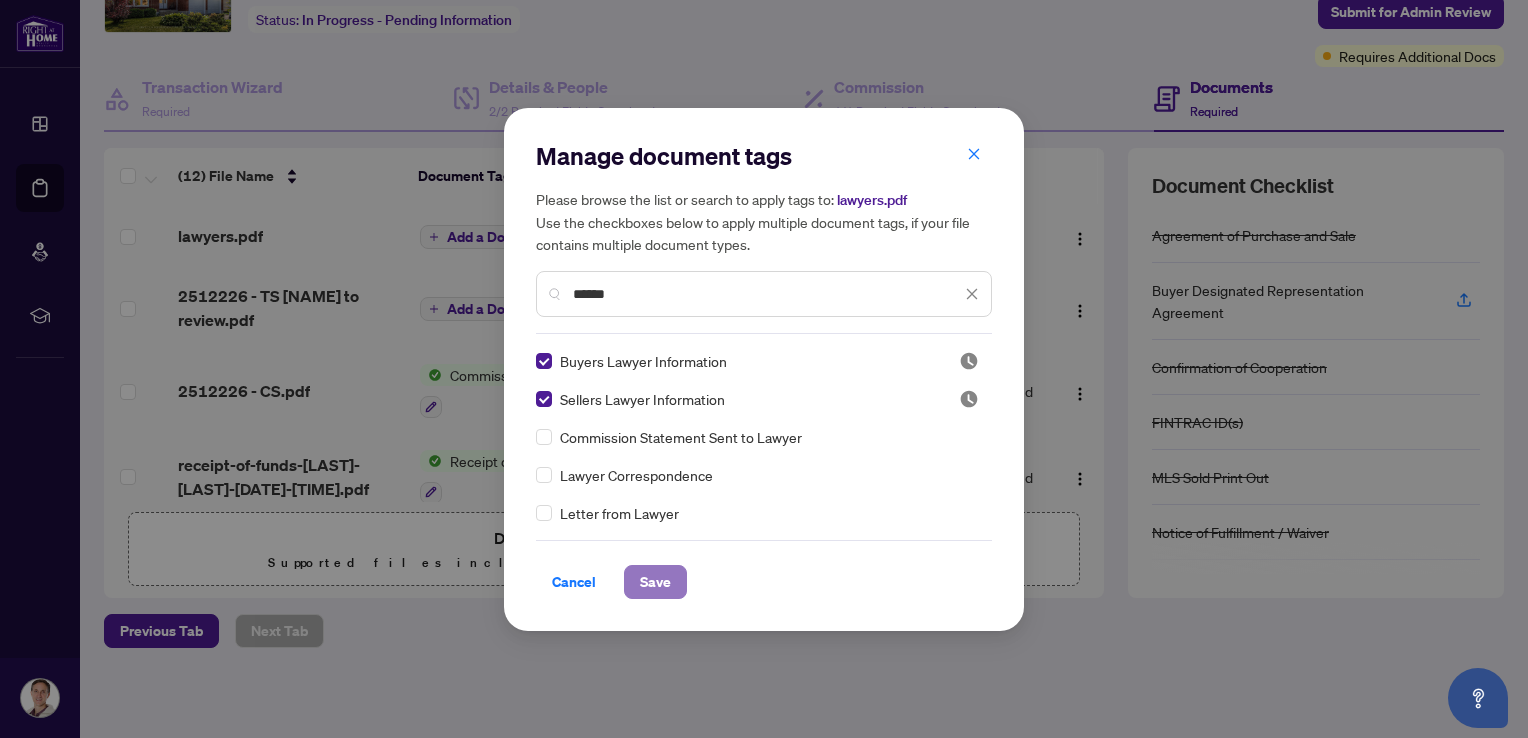 click on "Save" at bounding box center (655, 582) 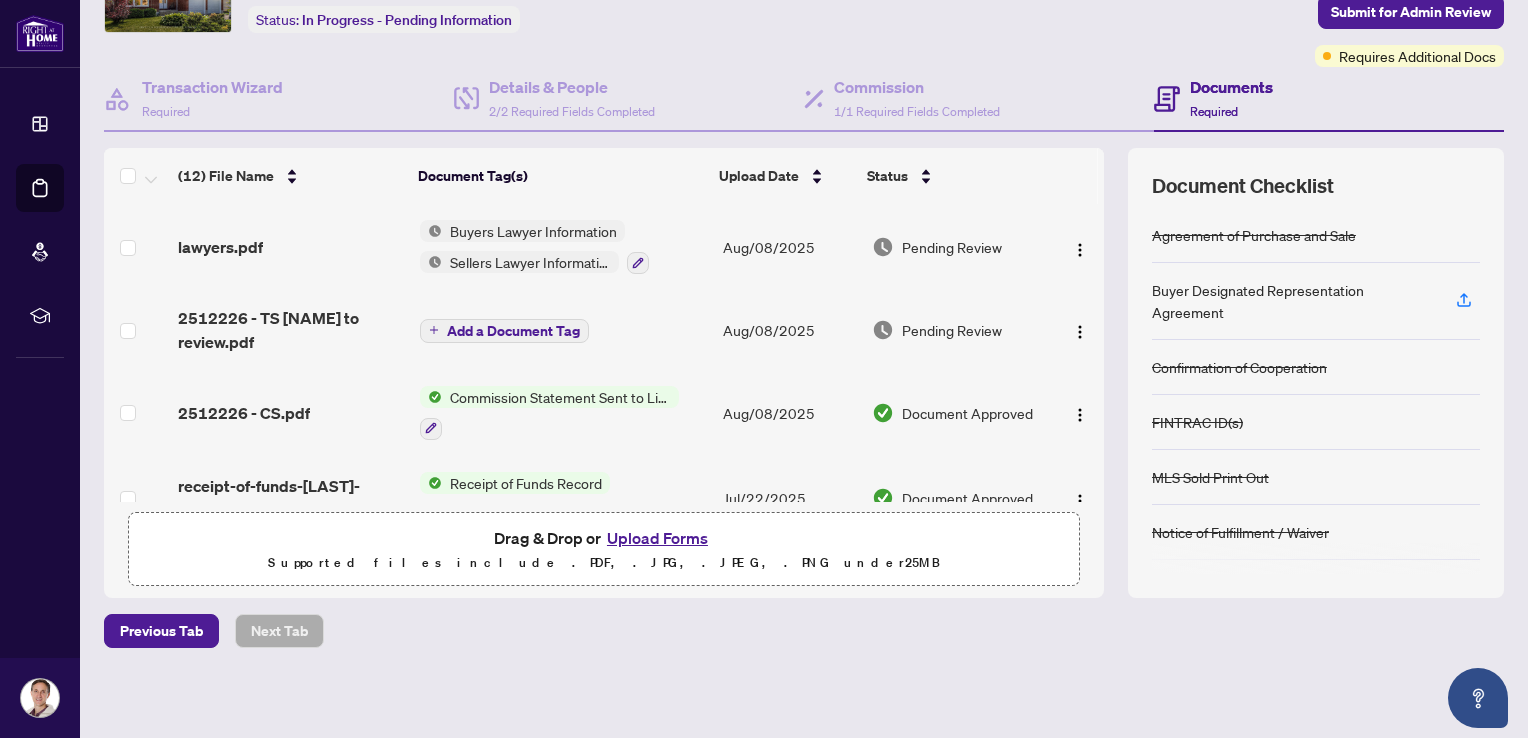 scroll, scrollTop: 0, scrollLeft: 0, axis: both 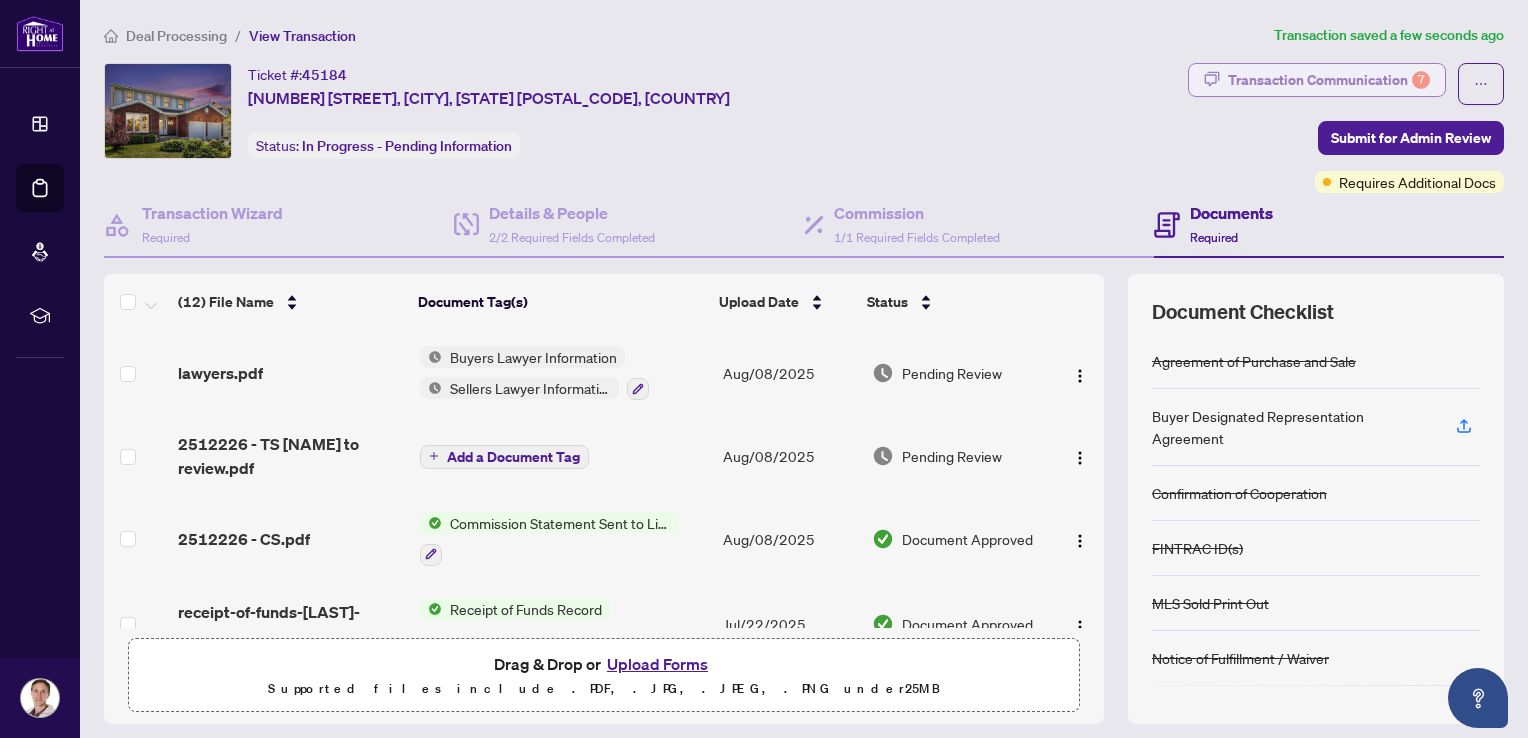 click on "Transaction Communication 7" at bounding box center [1329, 80] 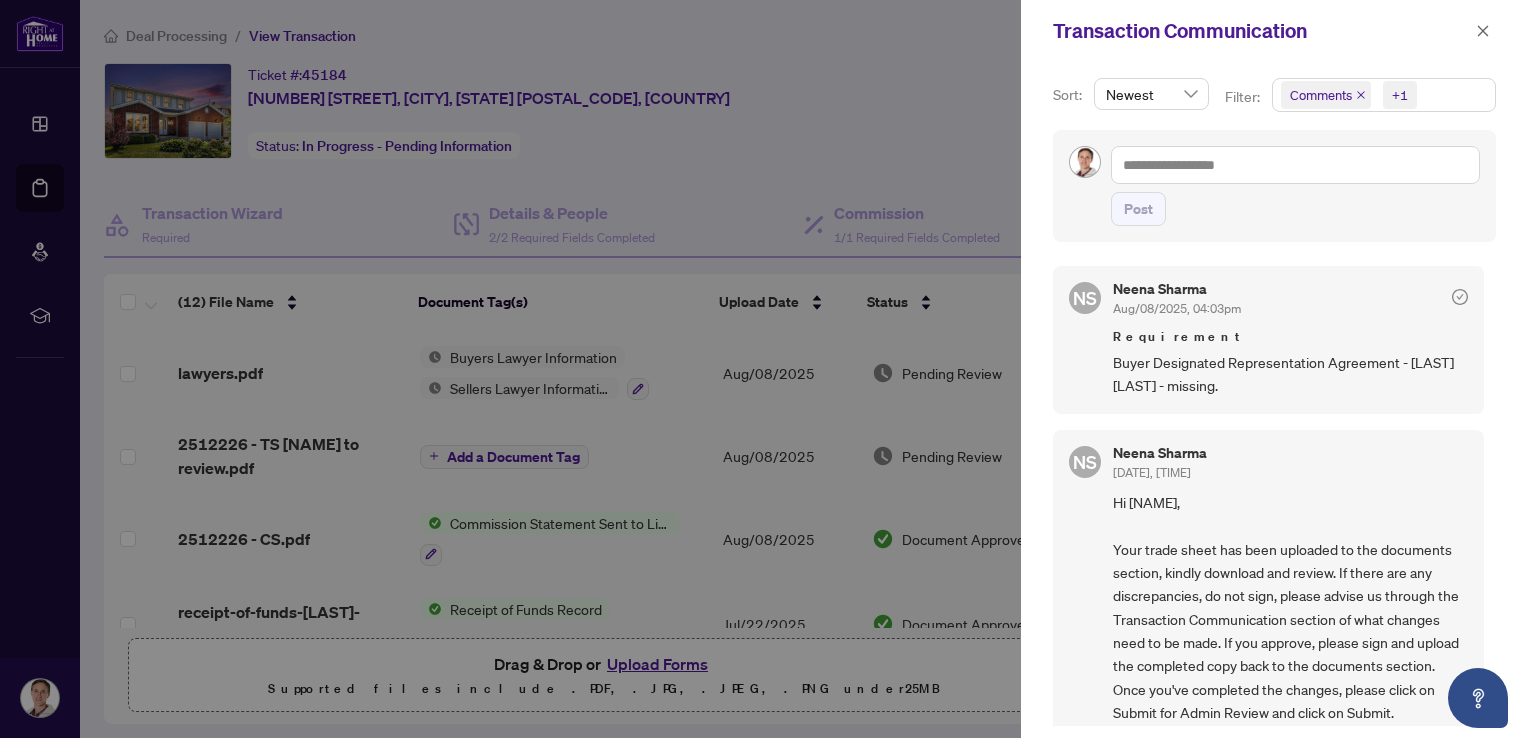 scroll, scrollTop: 333, scrollLeft: 0, axis: vertical 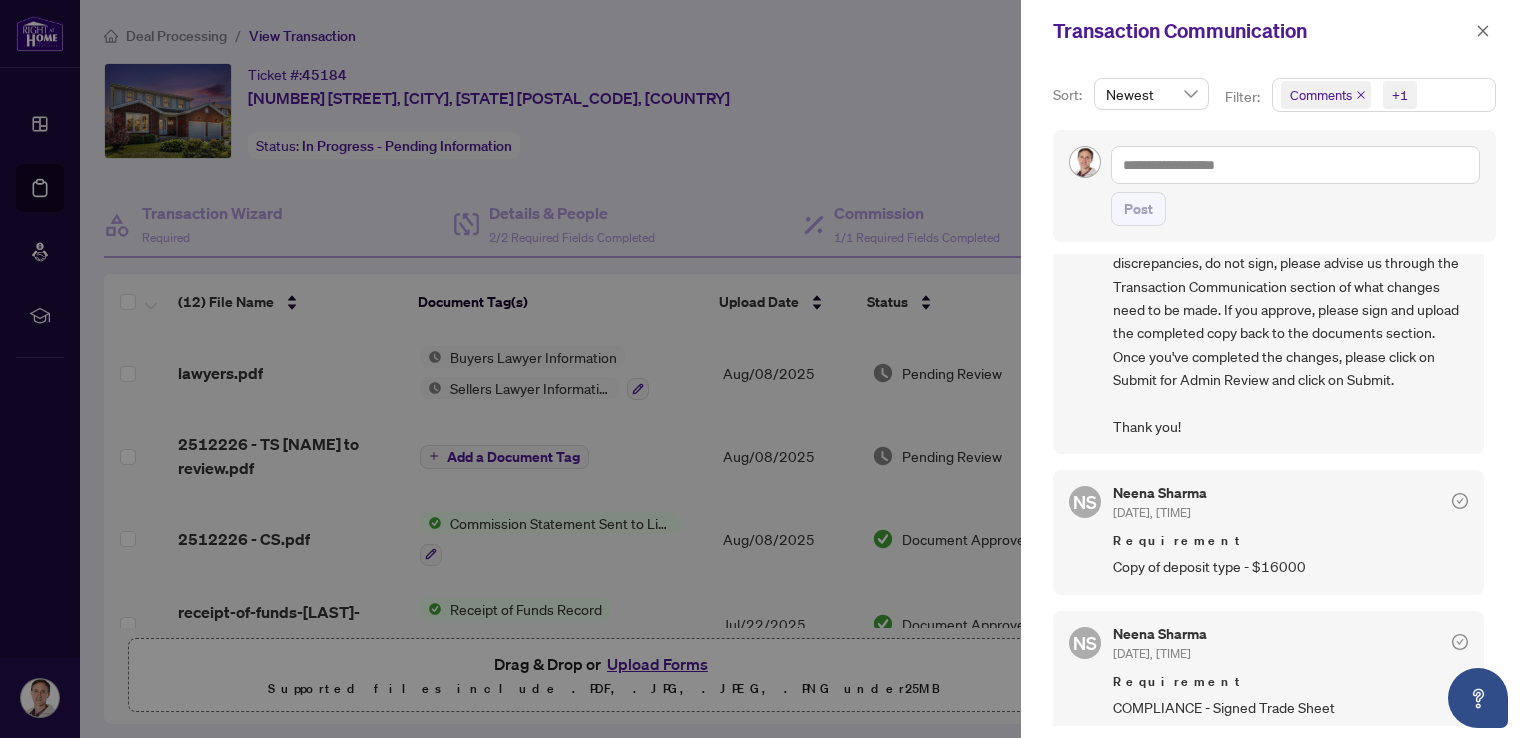 click at bounding box center (764, 369) 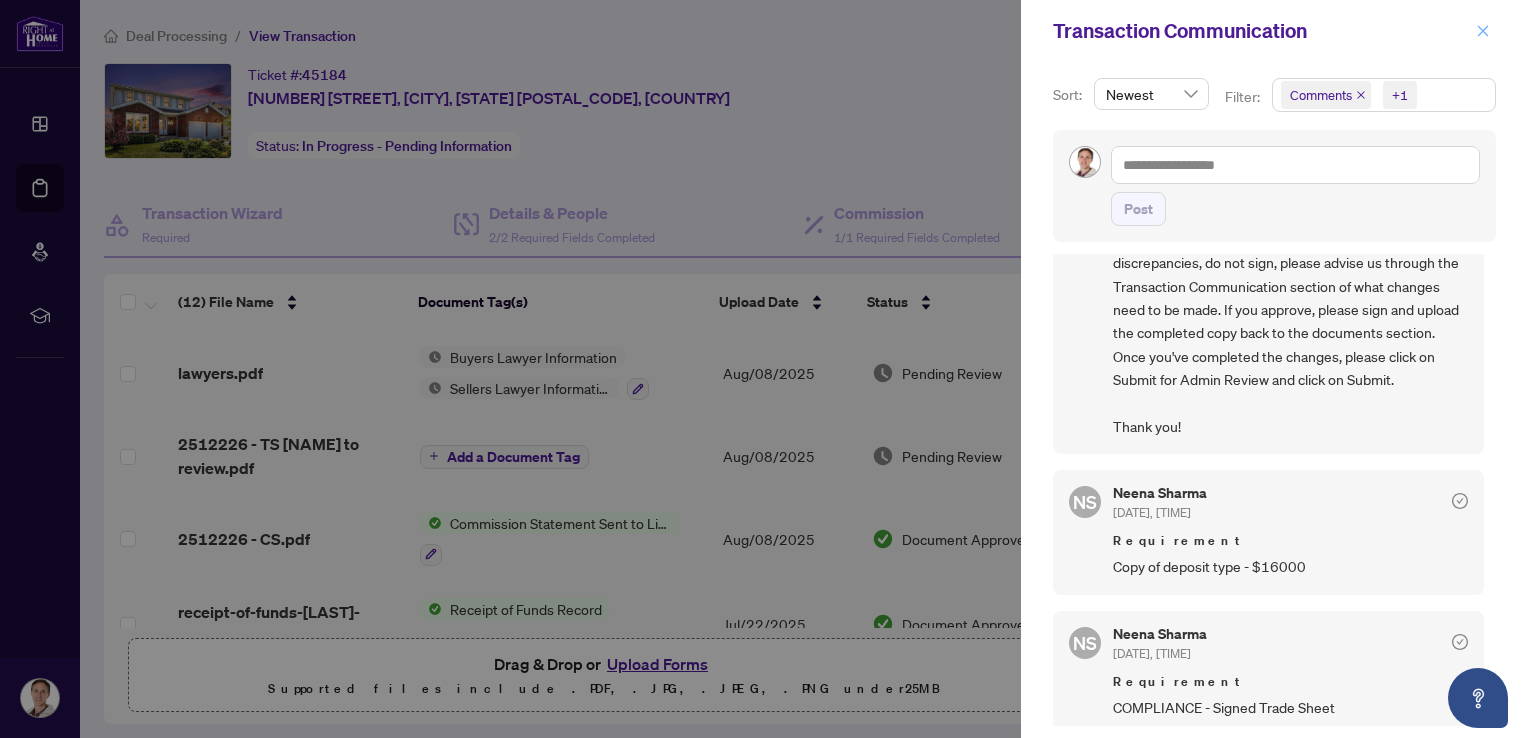 click 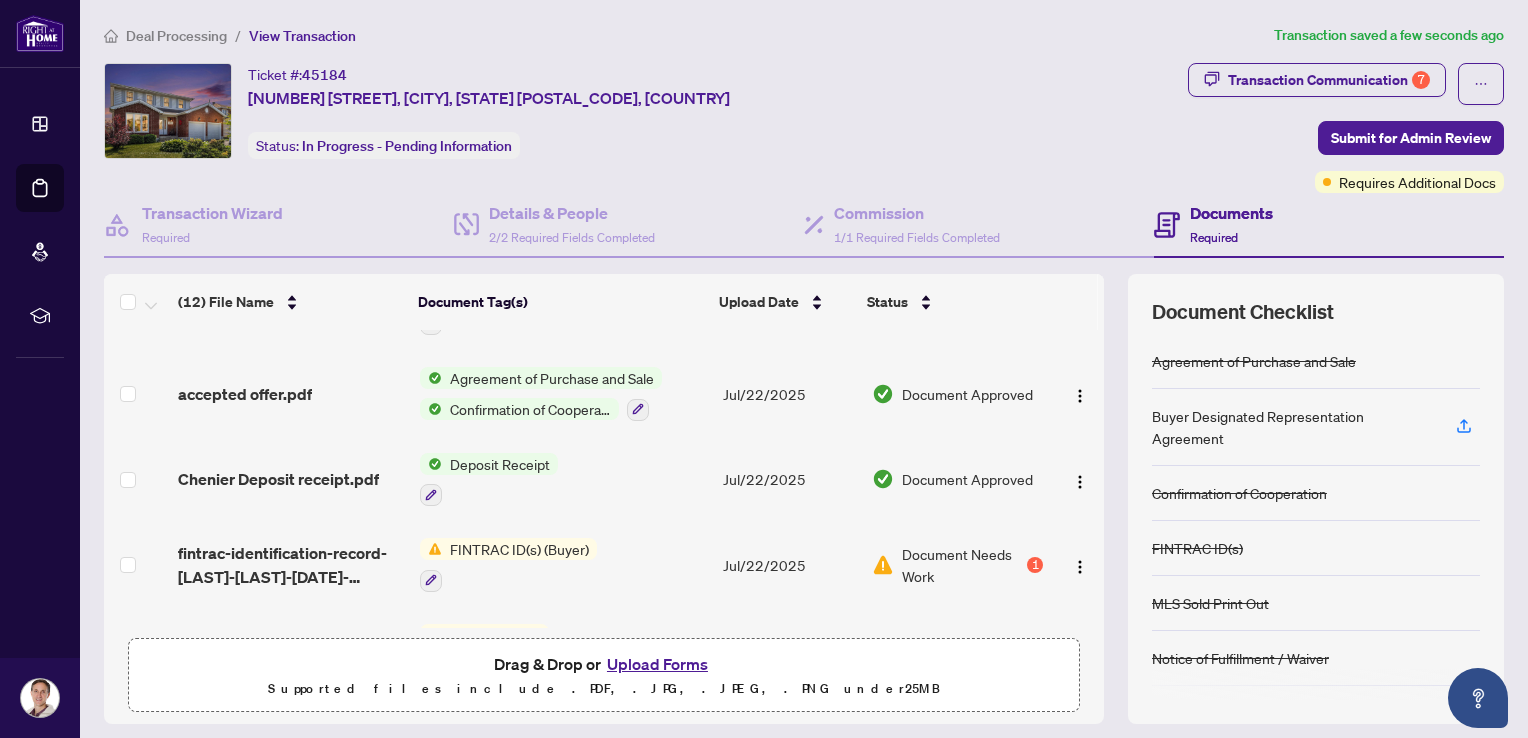 scroll, scrollTop: 381, scrollLeft: 0, axis: vertical 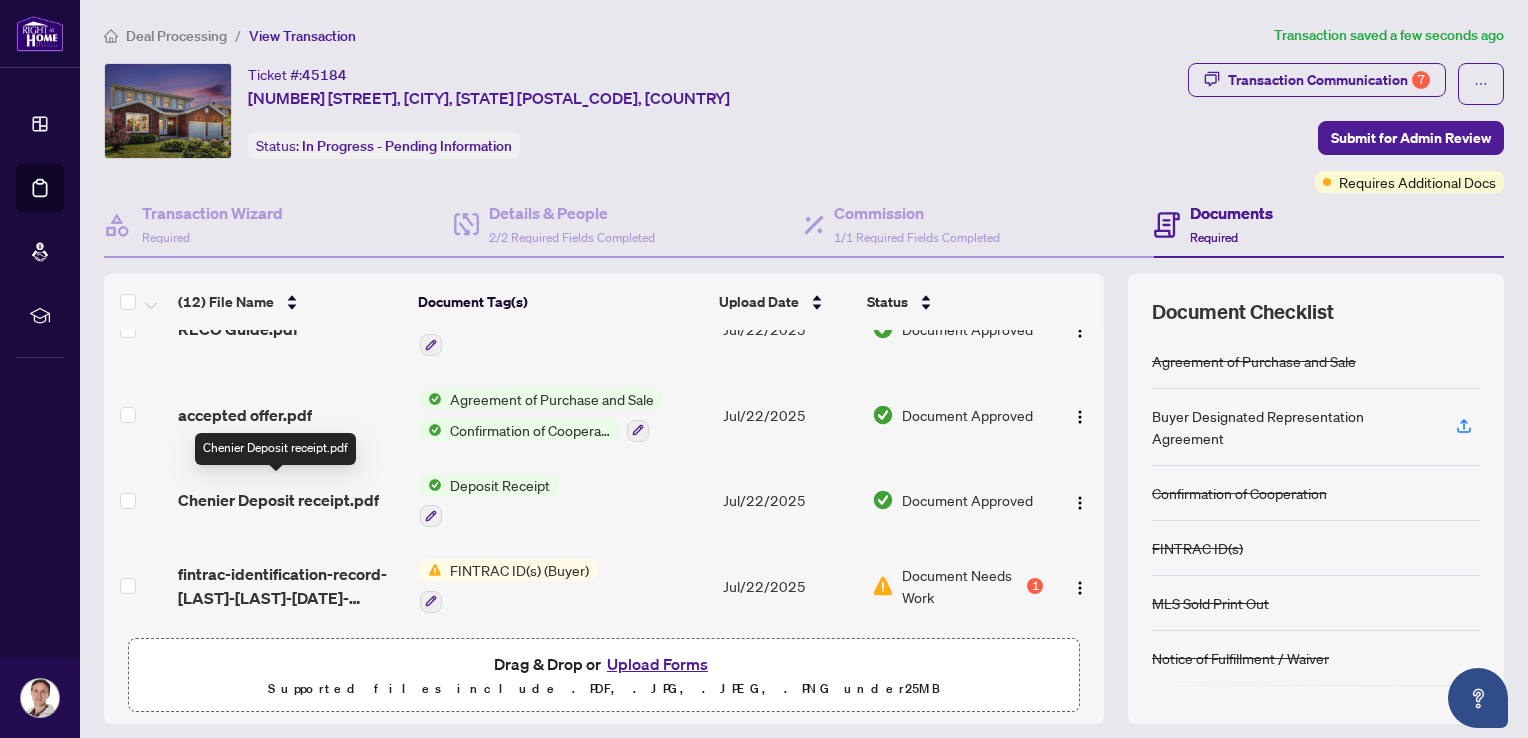 click on "Chenier Deposit receipt.pdf" at bounding box center (278, 500) 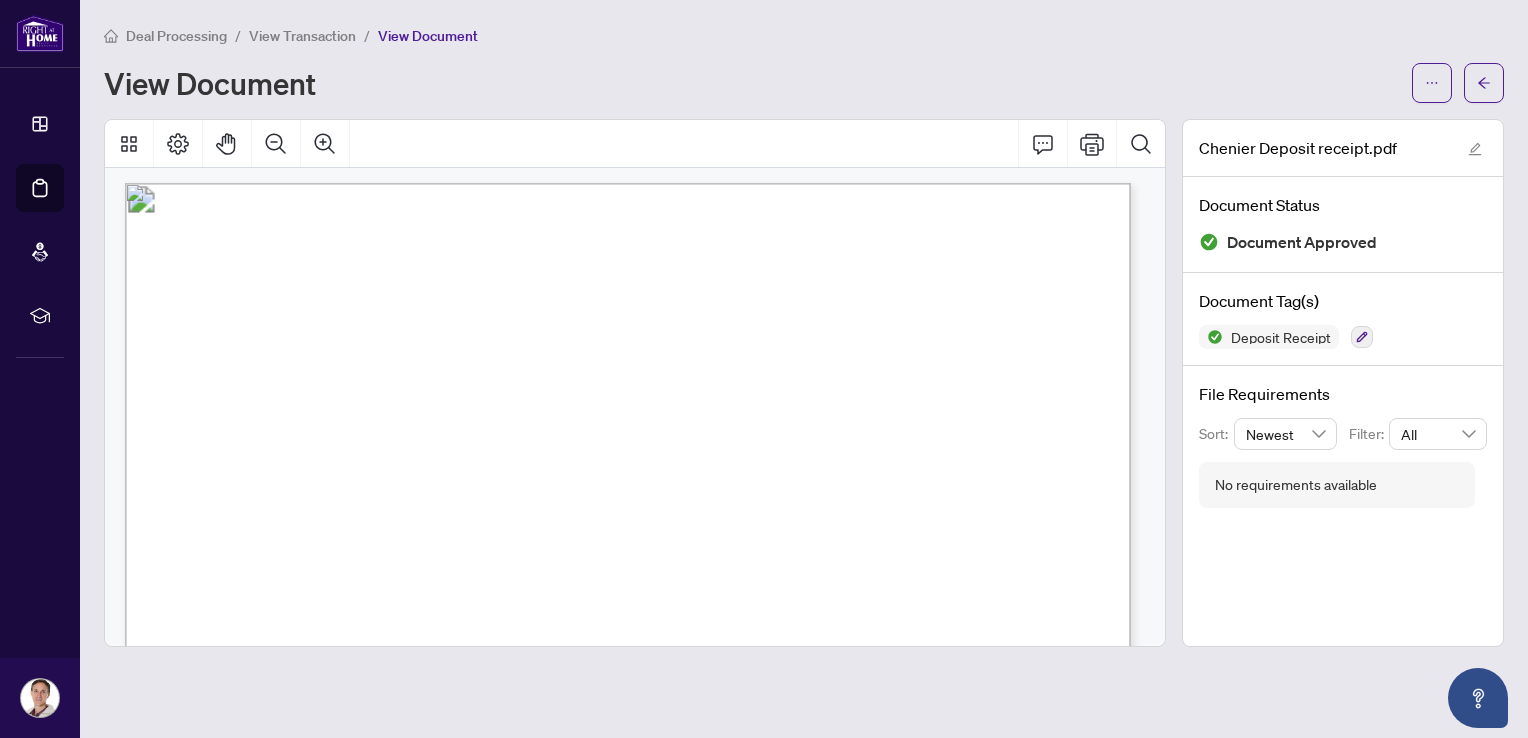 scroll, scrollTop: 0, scrollLeft: 0, axis: both 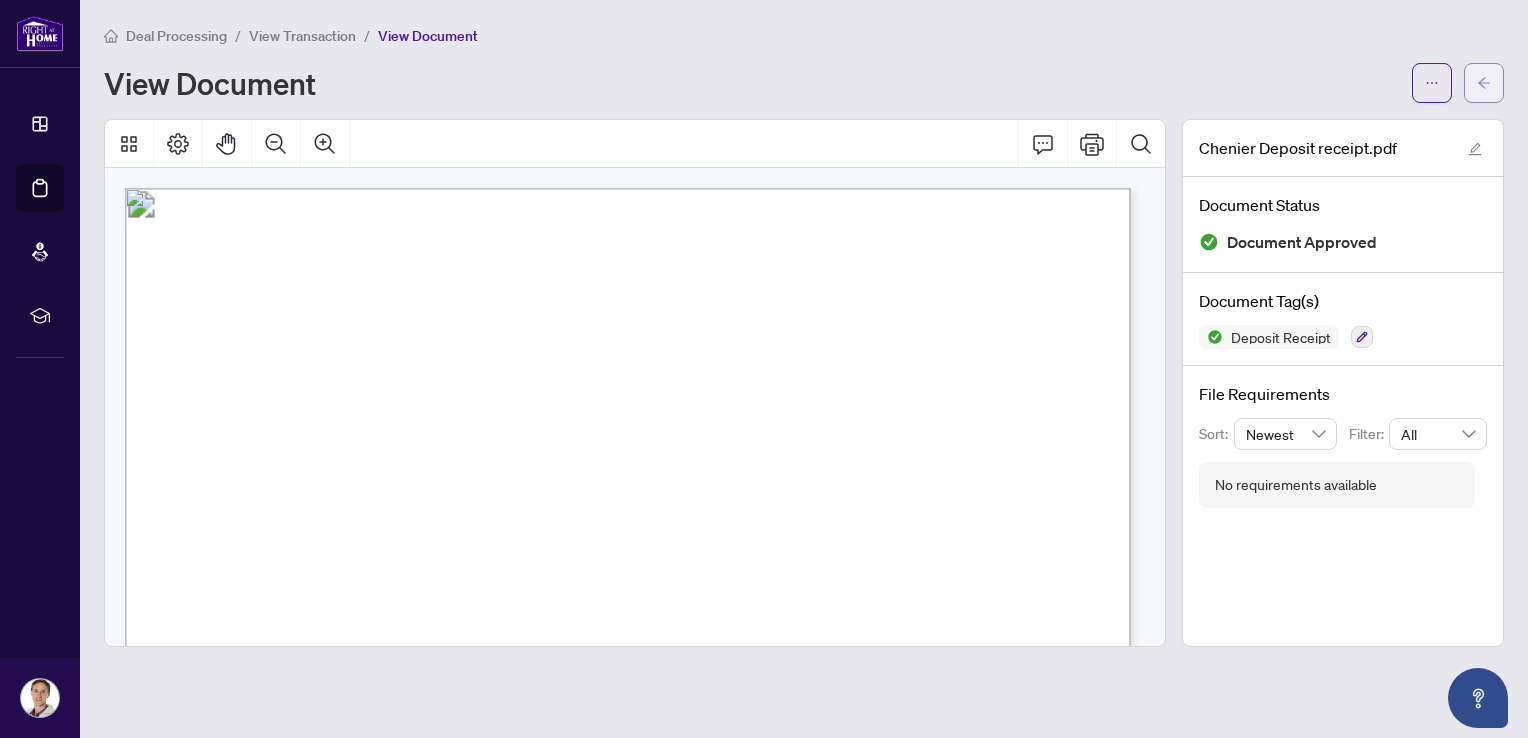 click 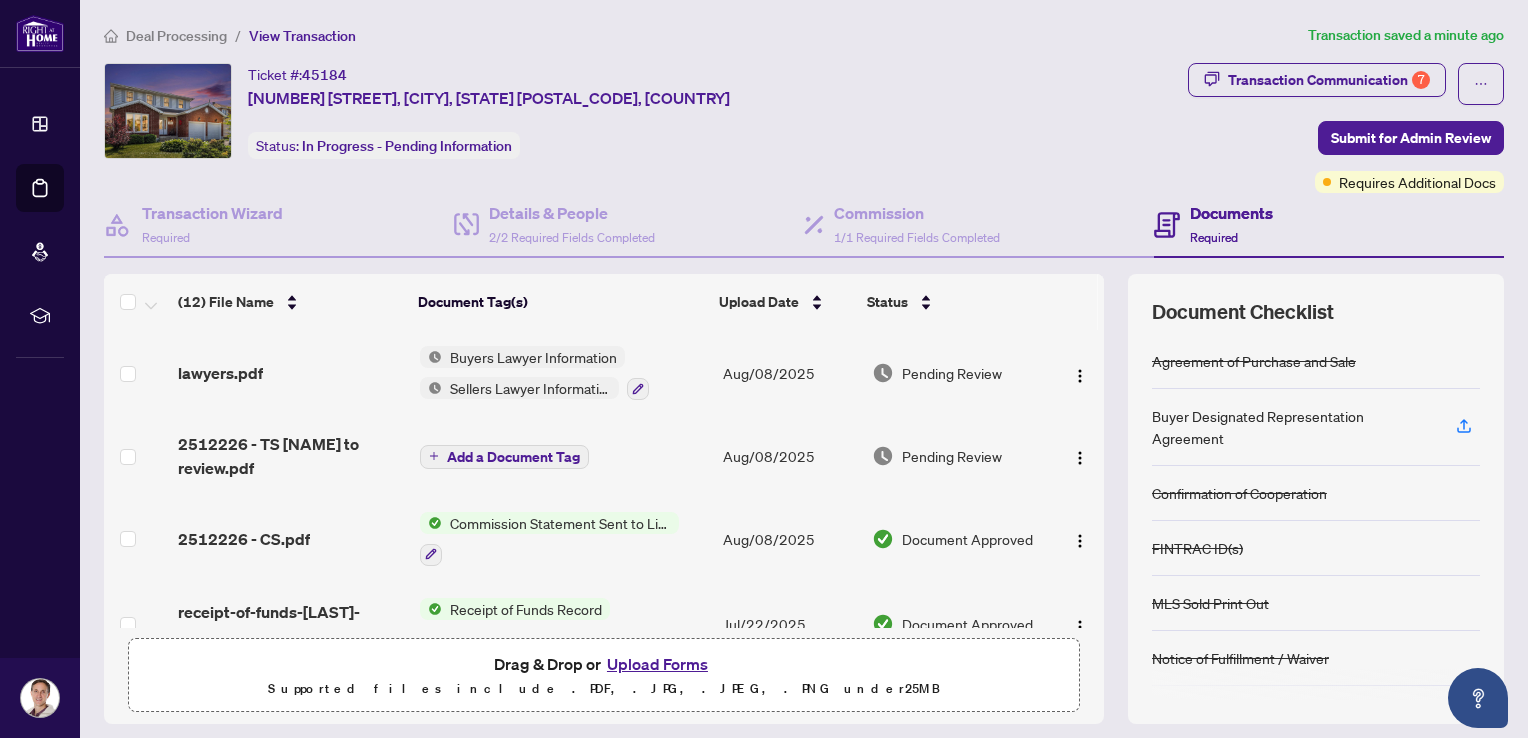 click on "Upload Forms" at bounding box center [657, 664] 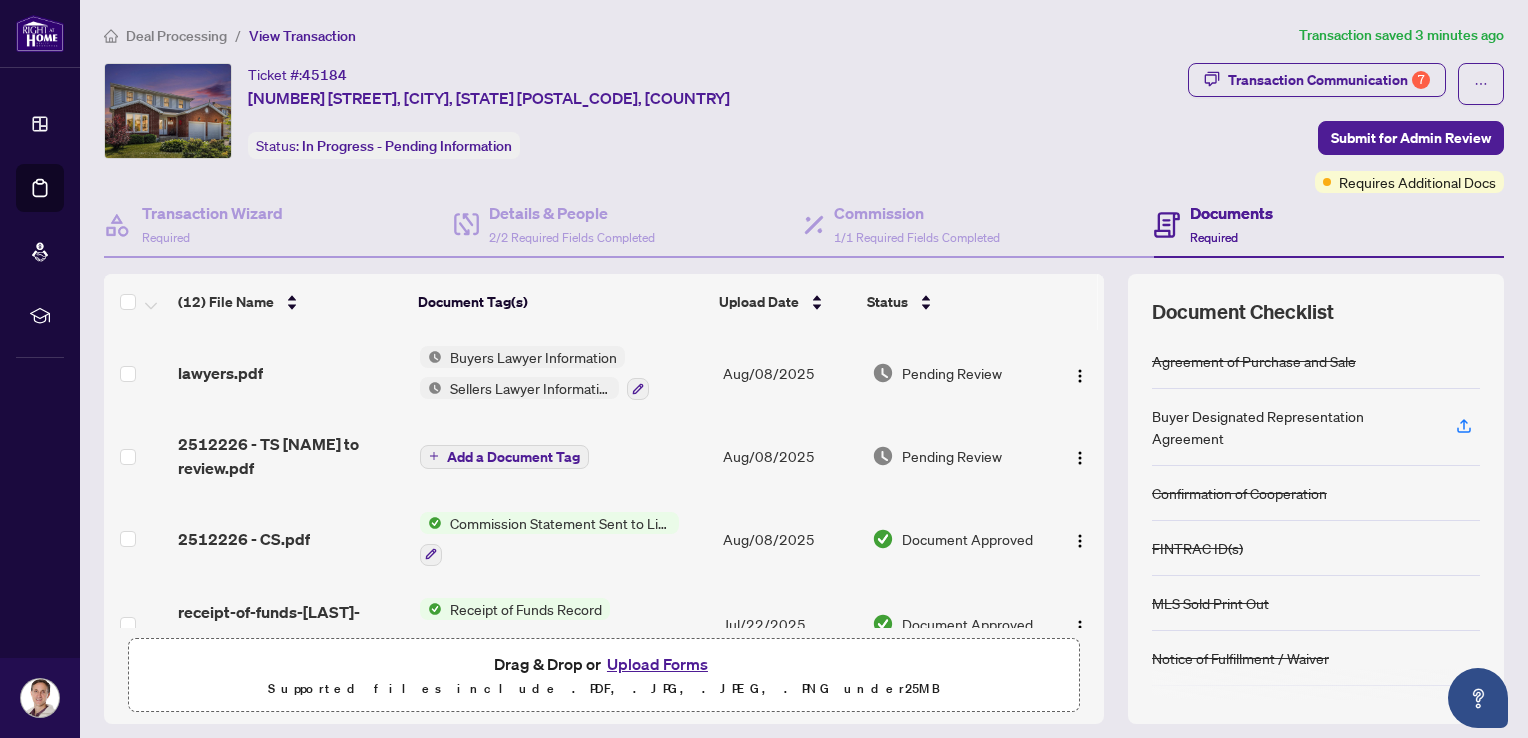 click on "Upload Forms" at bounding box center [657, 664] 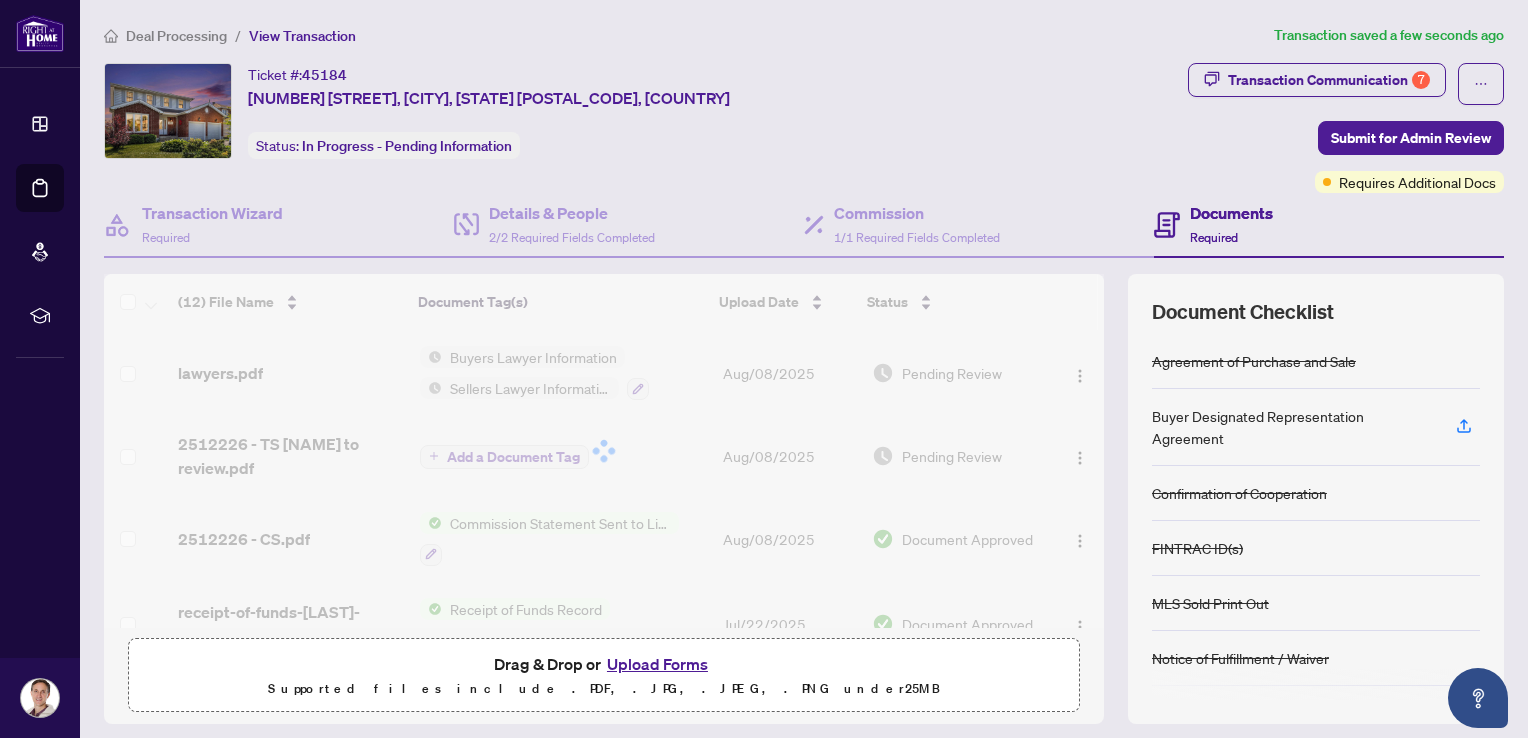 scroll, scrollTop: 166, scrollLeft: 0, axis: vertical 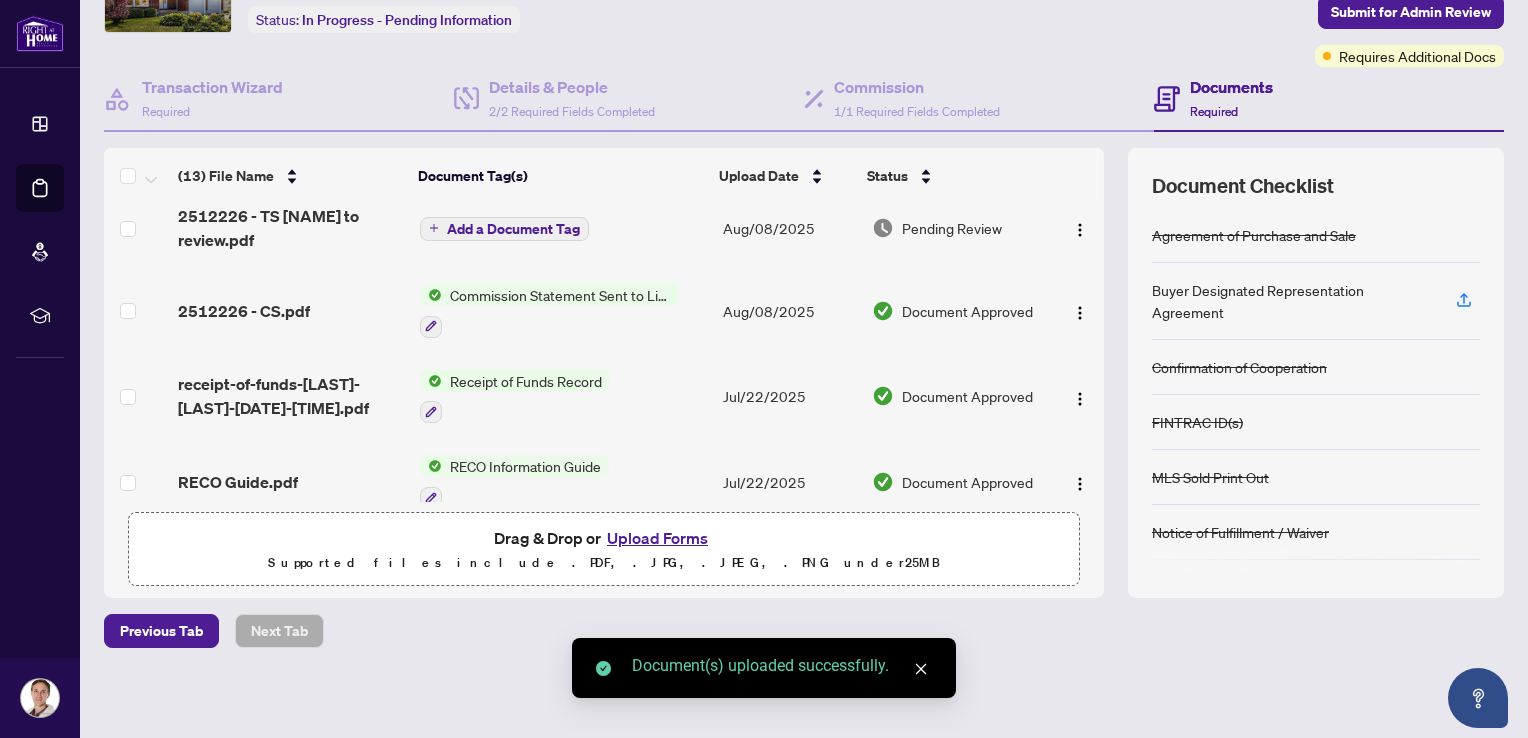 click 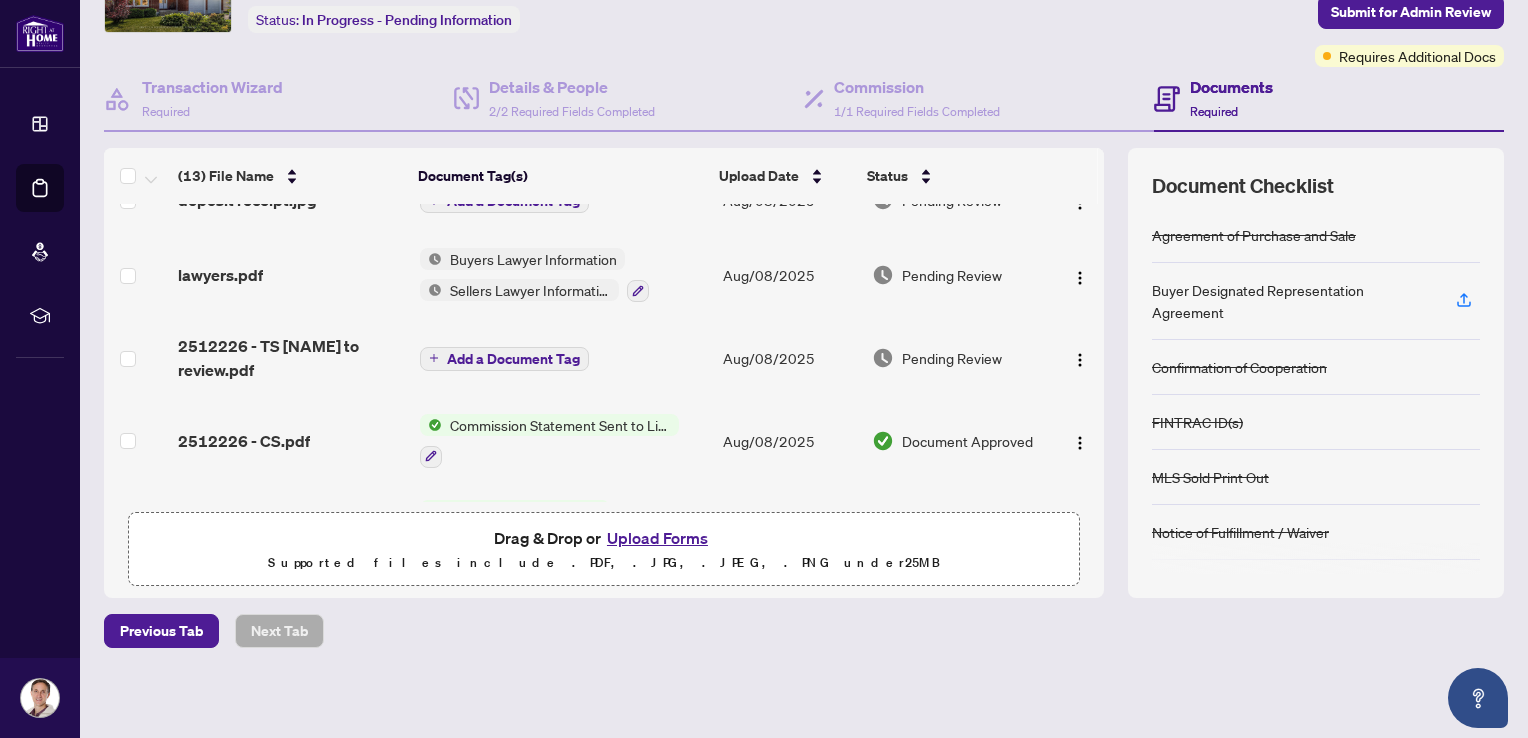 scroll, scrollTop: 0, scrollLeft: 0, axis: both 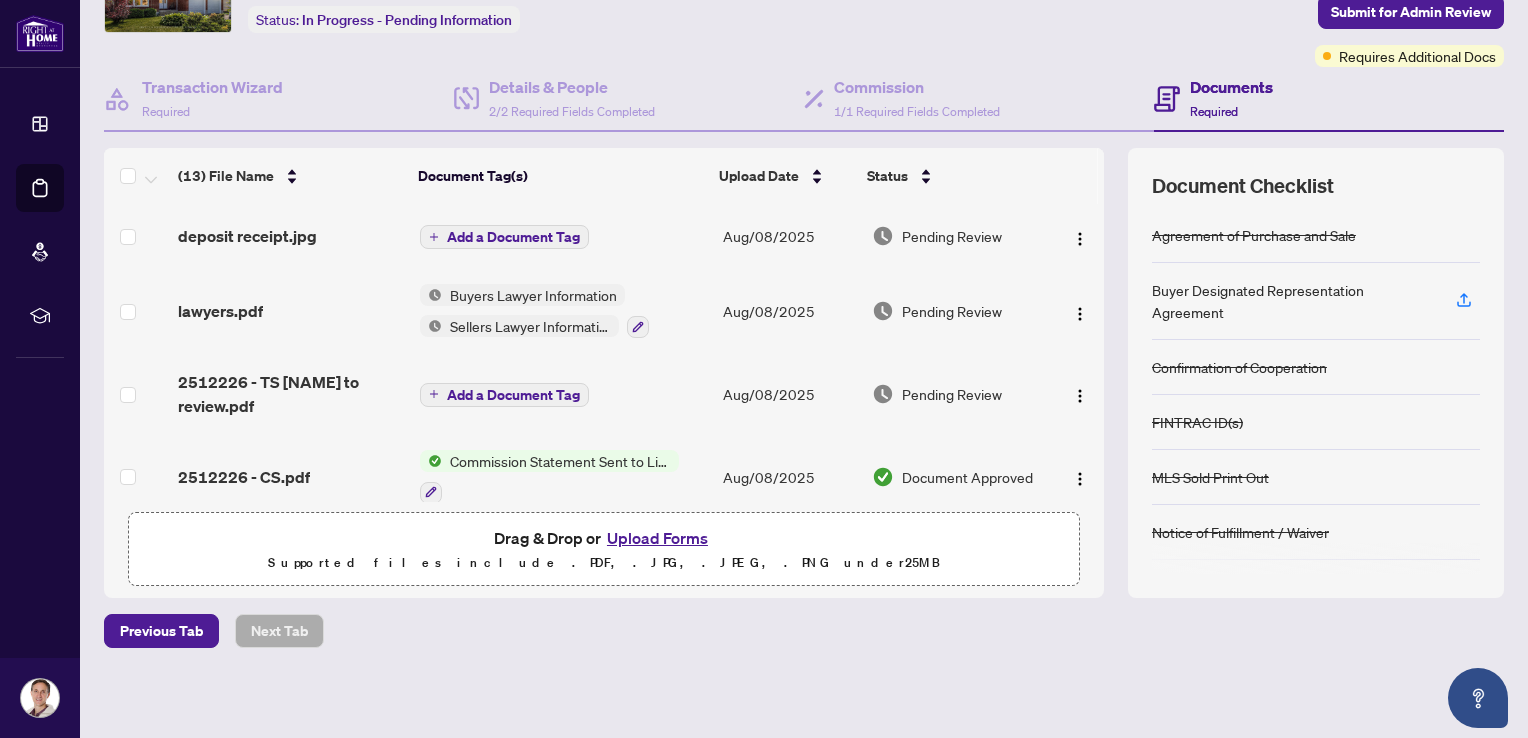 click on "Add a Document Tag" at bounding box center [513, 237] 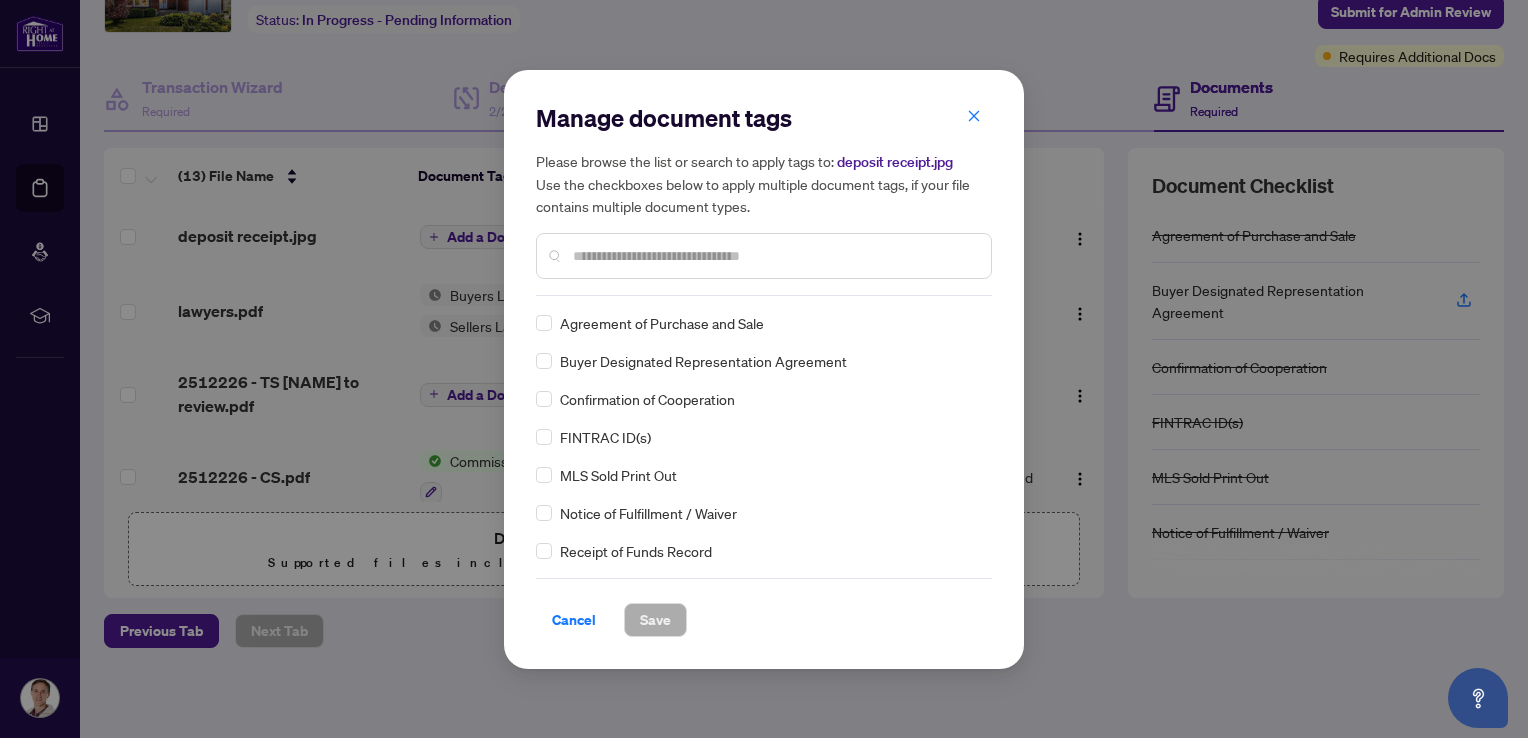 click at bounding box center [774, 256] 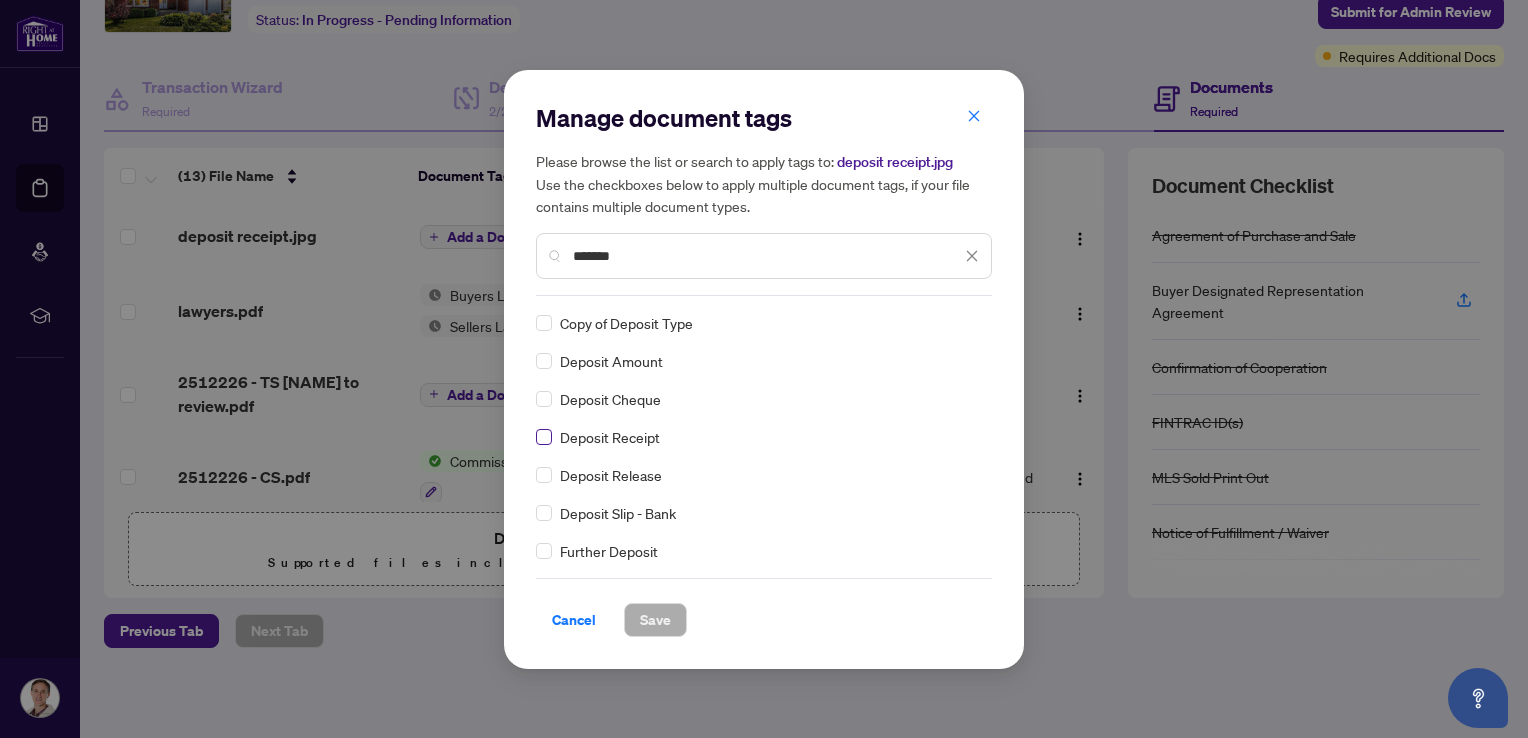 type on "*******" 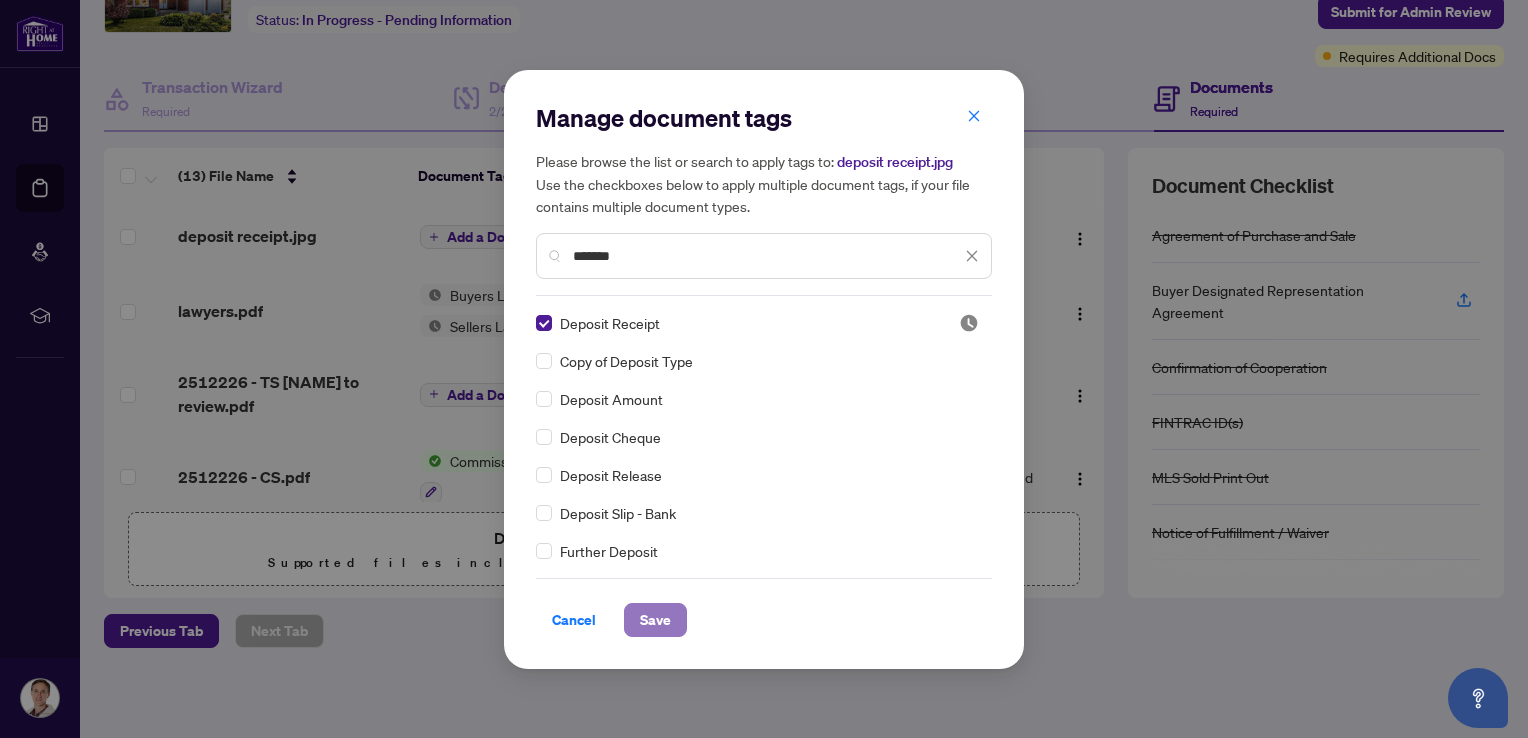 click on "Save" at bounding box center (655, 620) 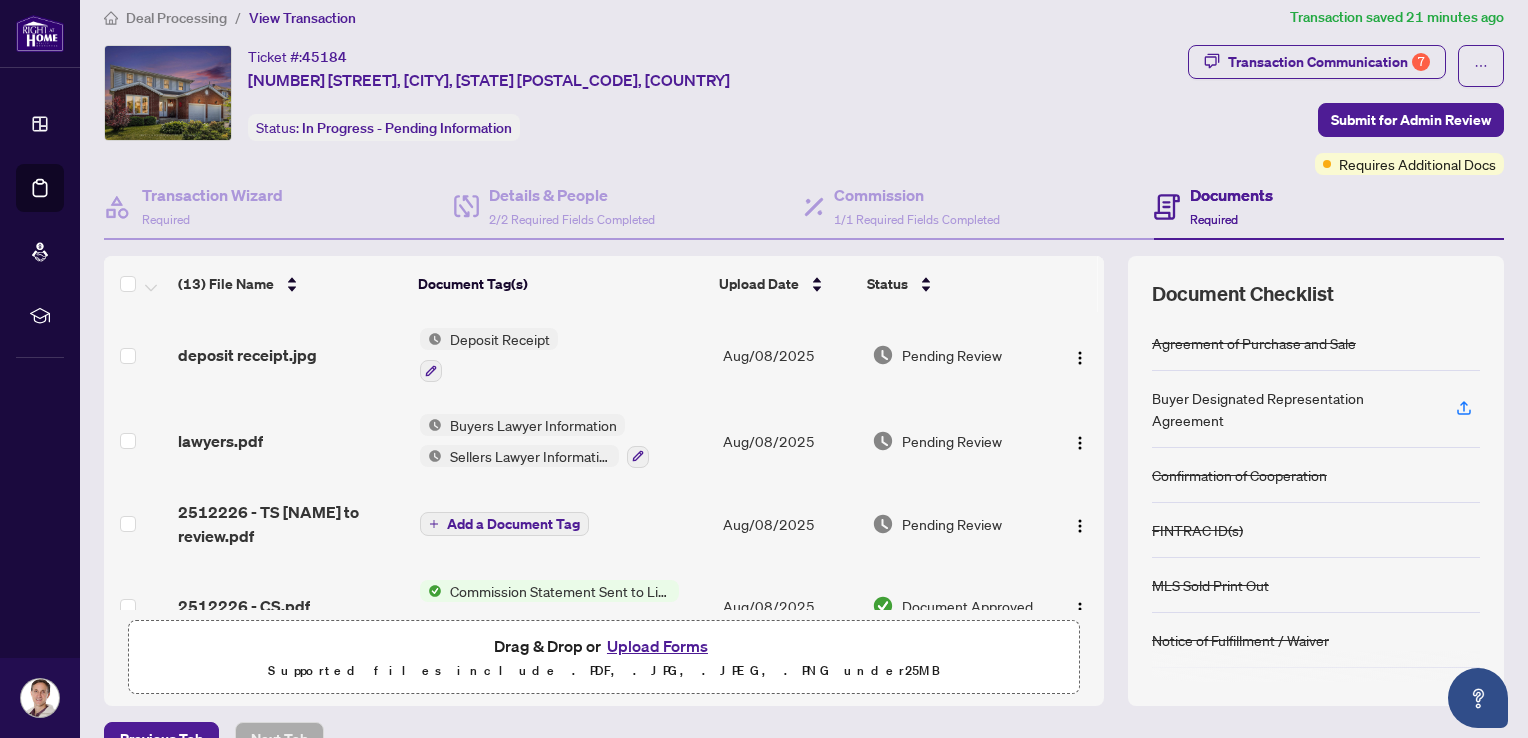 scroll, scrollTop: 0, scrollLeft: 0, axis: both 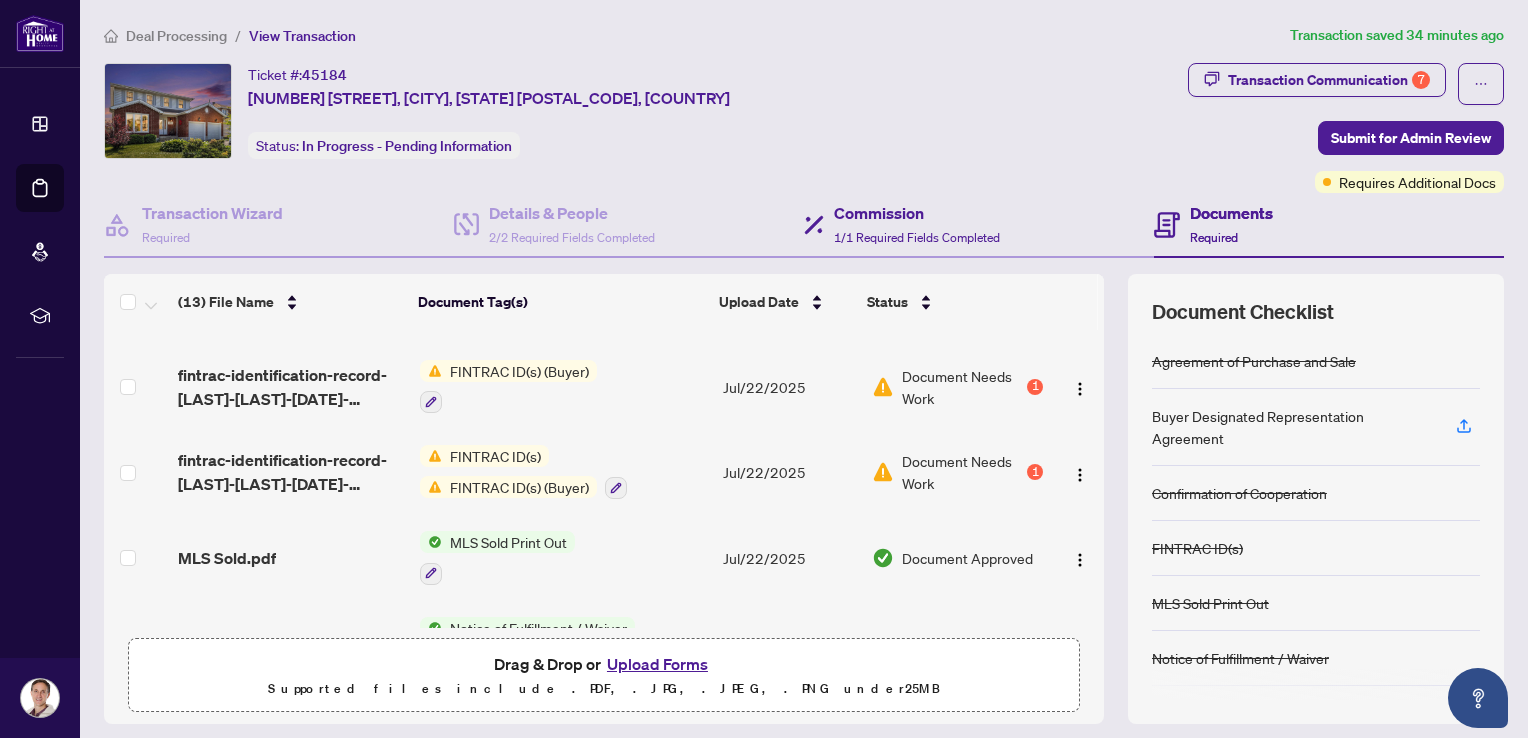 drag, startPoint x: 580, startPoint y: 433, endPoint x: 1052, endPoint y: 219, distance: 518.2471 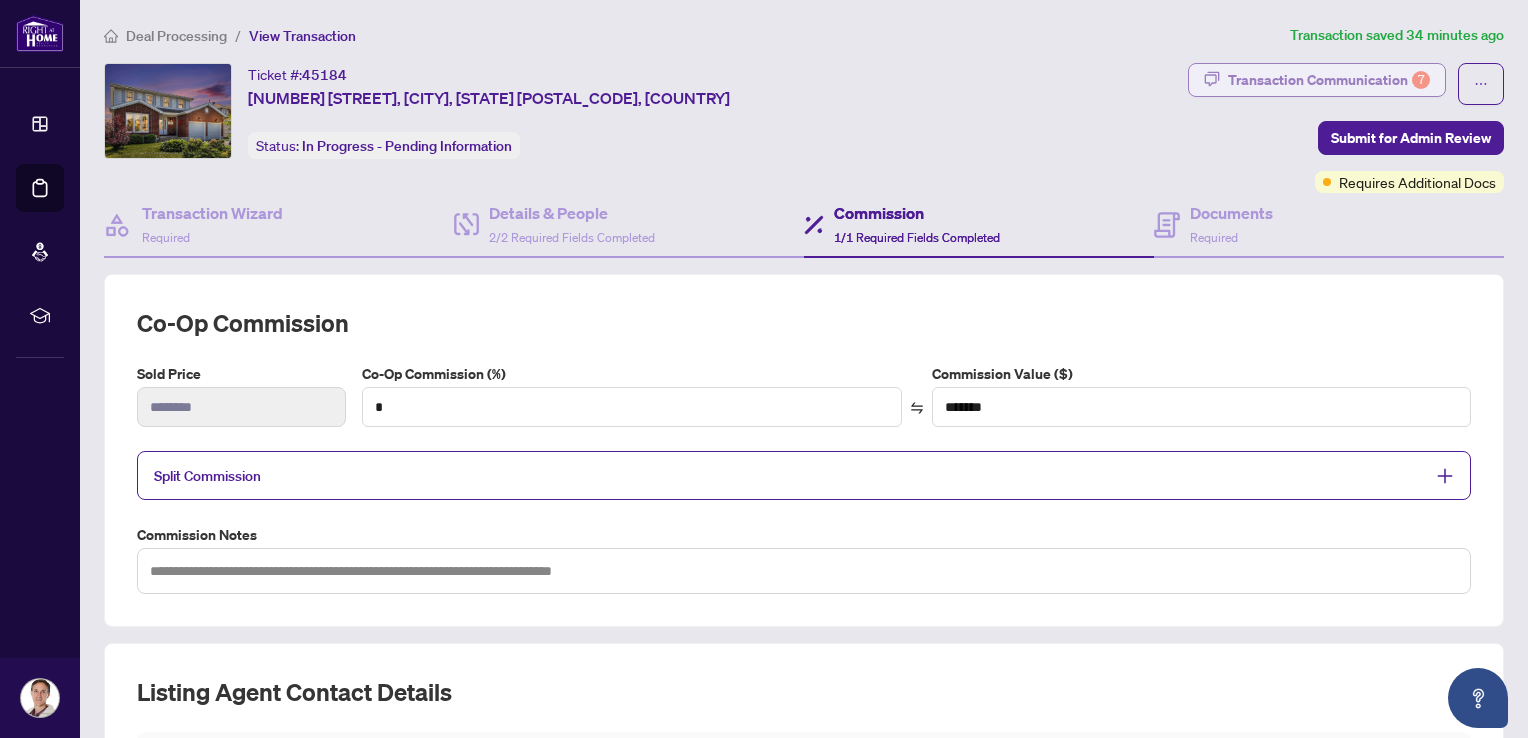 click on "Transaction Communication 7" at bounding box center (1317, 80) 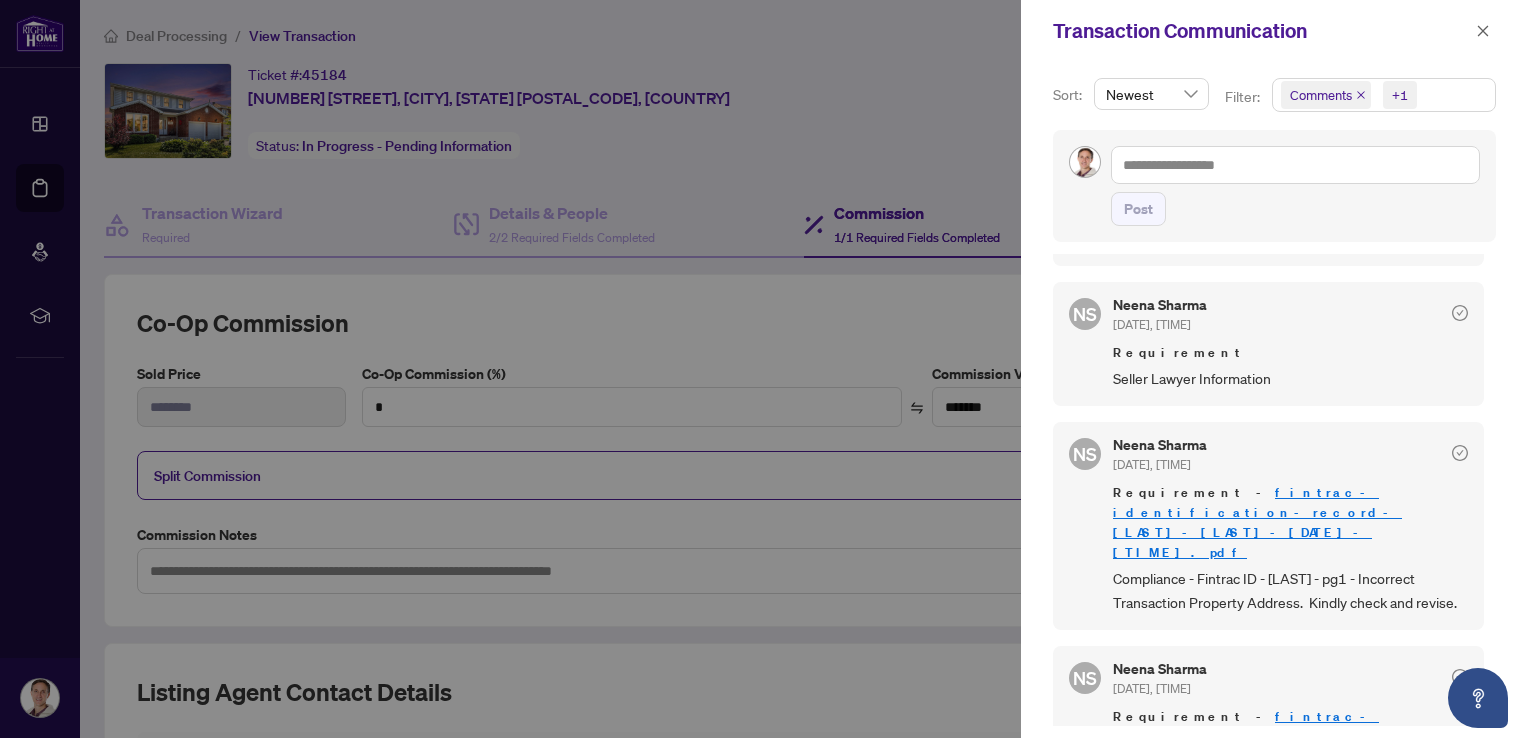 scroll, scrollTop: 981, scrollLeft: 0, axis: vertical 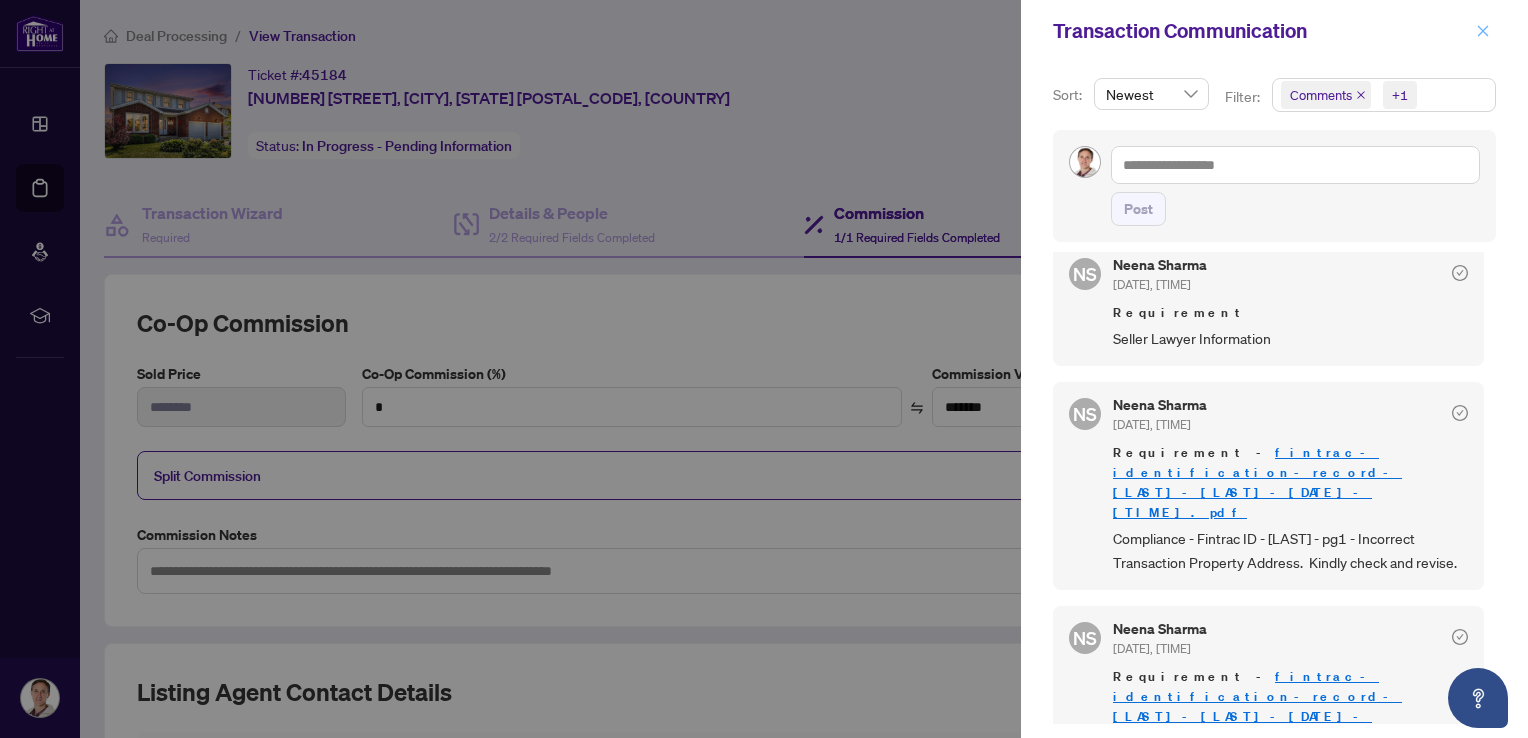 click 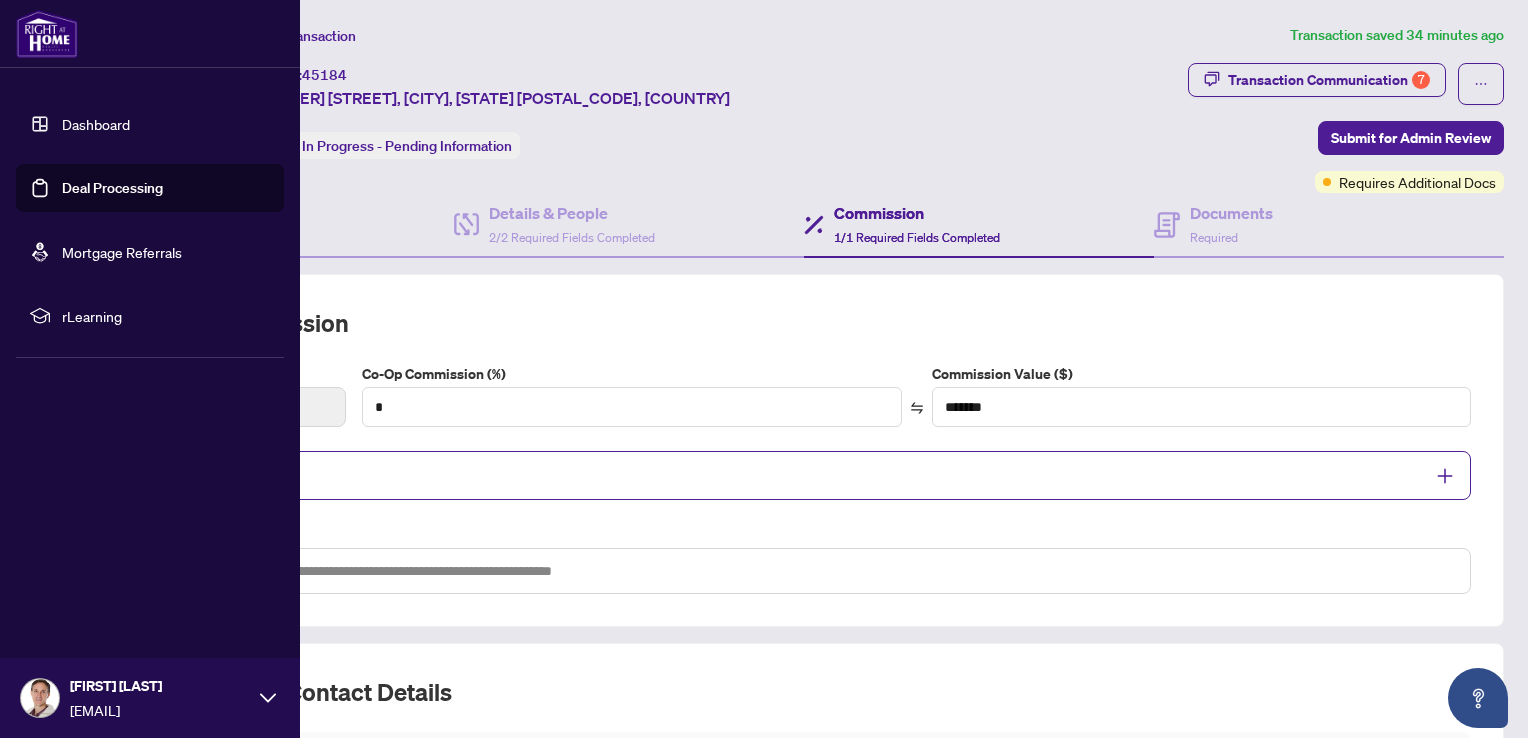 click on "Dashboard" at bounding box center [96, 124] 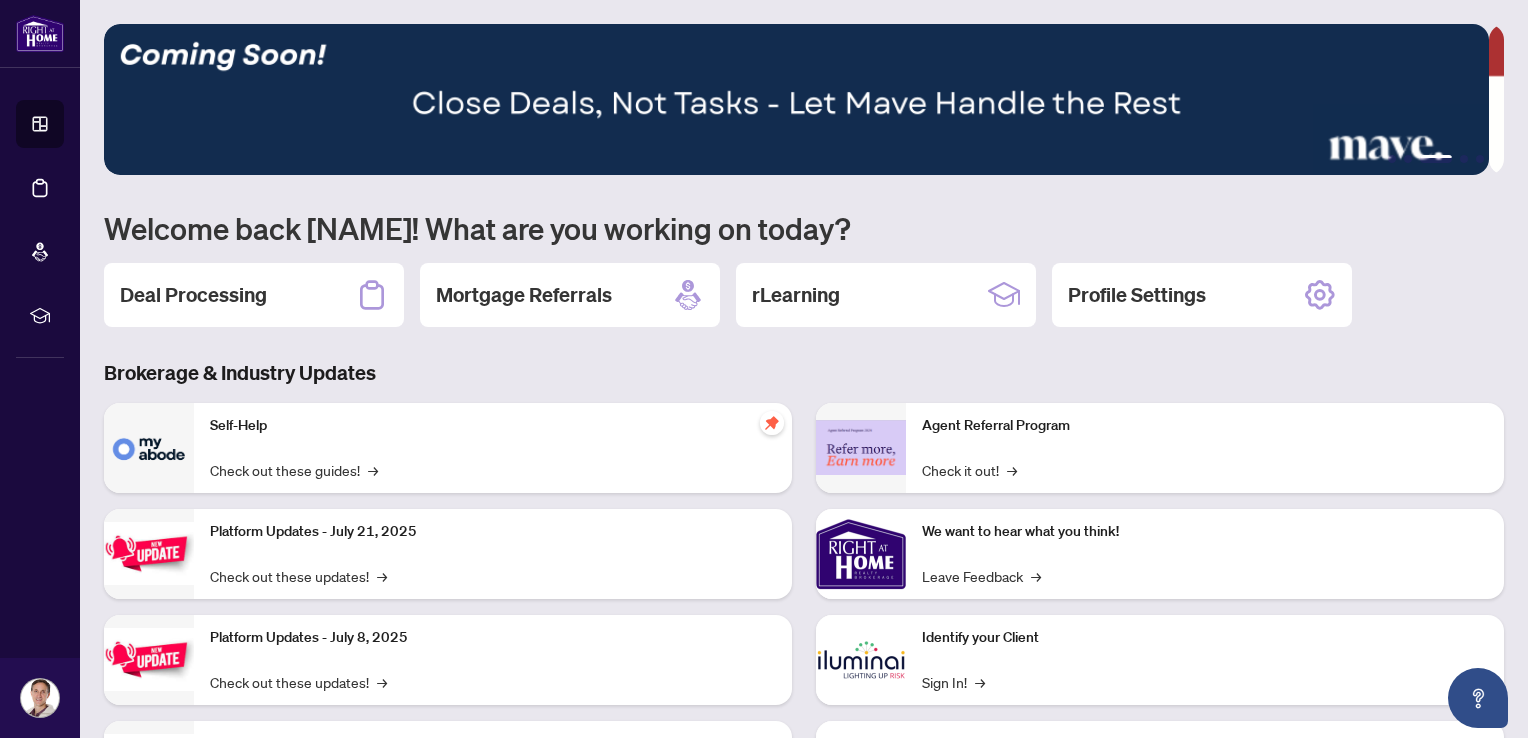 drag, startPoint x: 224, startPoint y: 289, endPoint x: 244, endPoint y: 284, distance: 20.615528 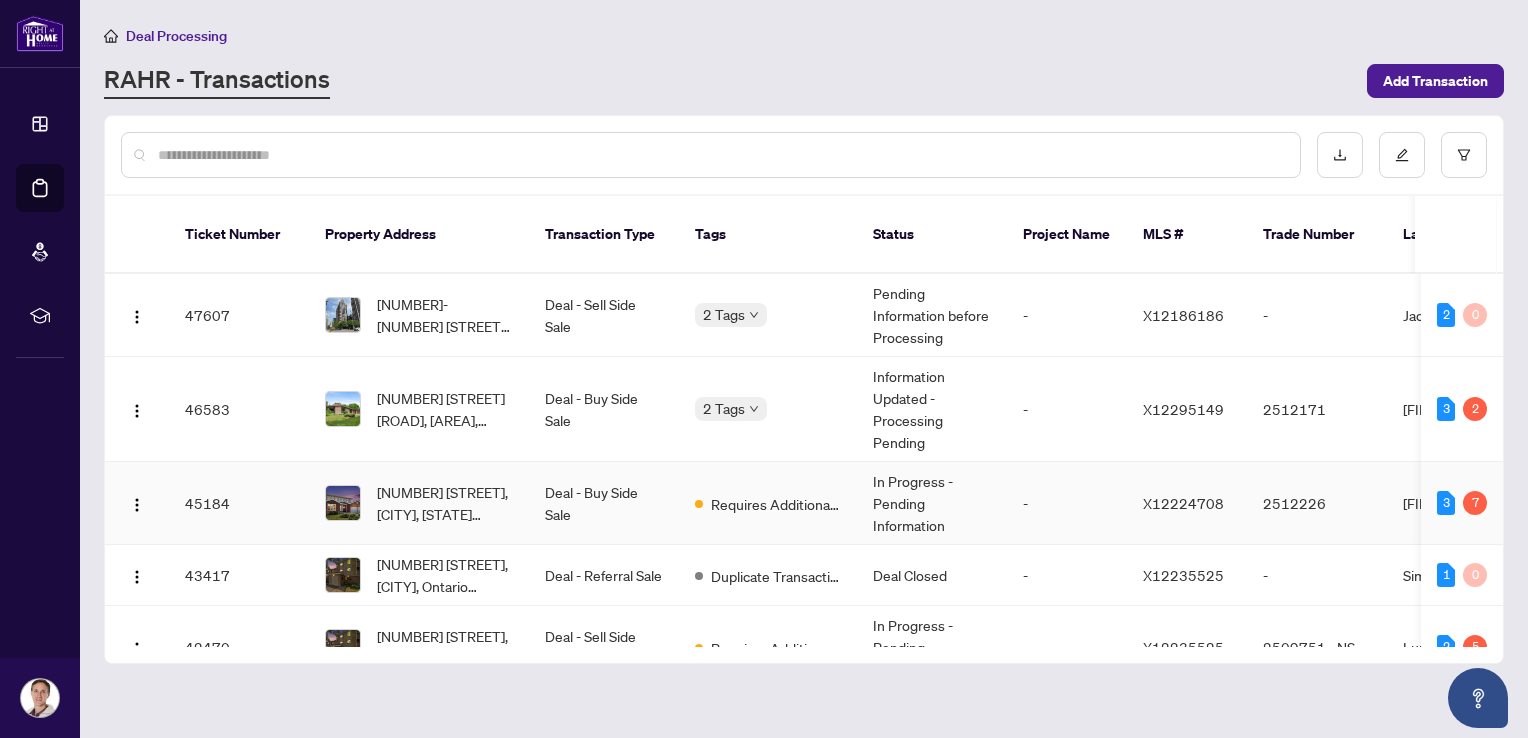 click on "Requires Additional Docs" at bounding box center [768, 503] 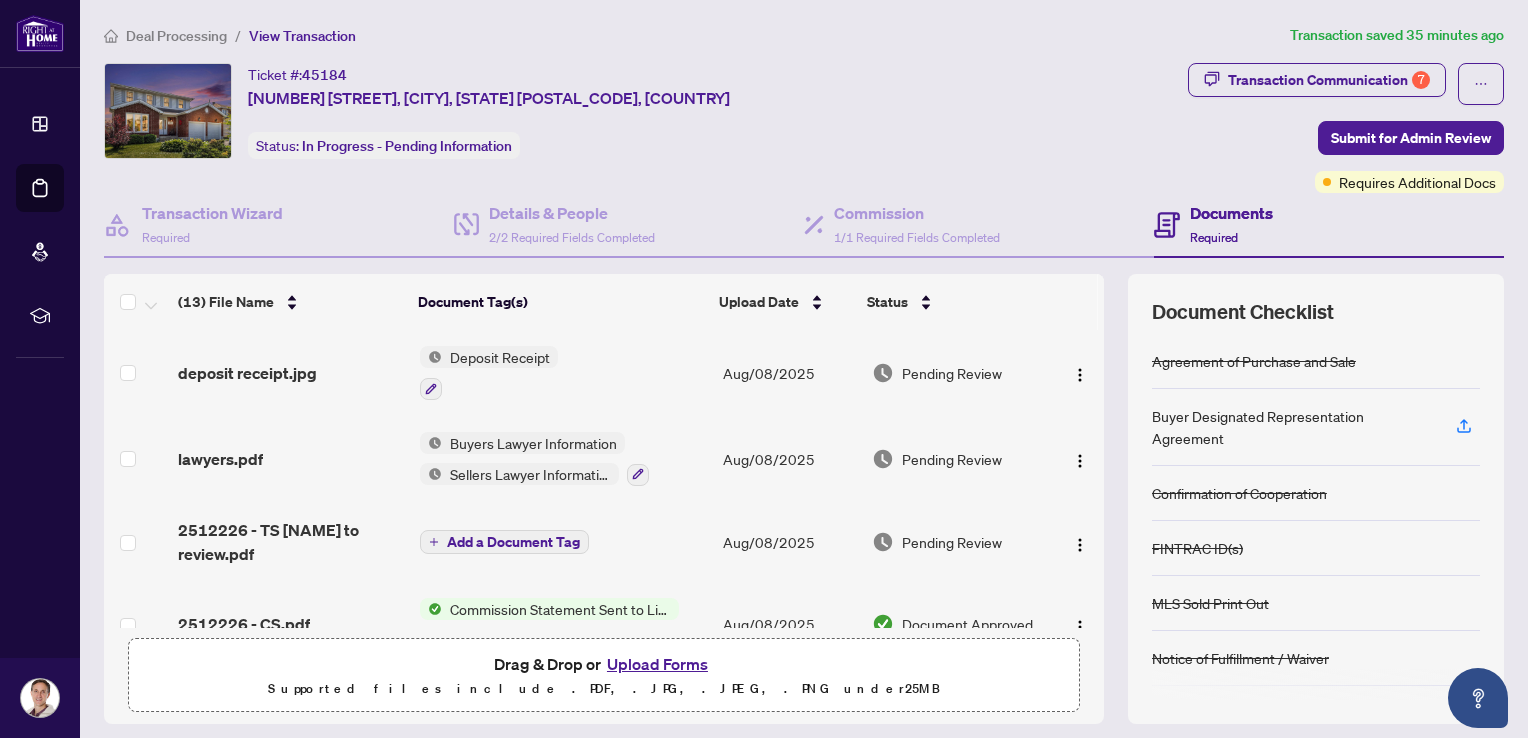 scroll, scrollTop: 0, scrollLeft: 0, axis: both 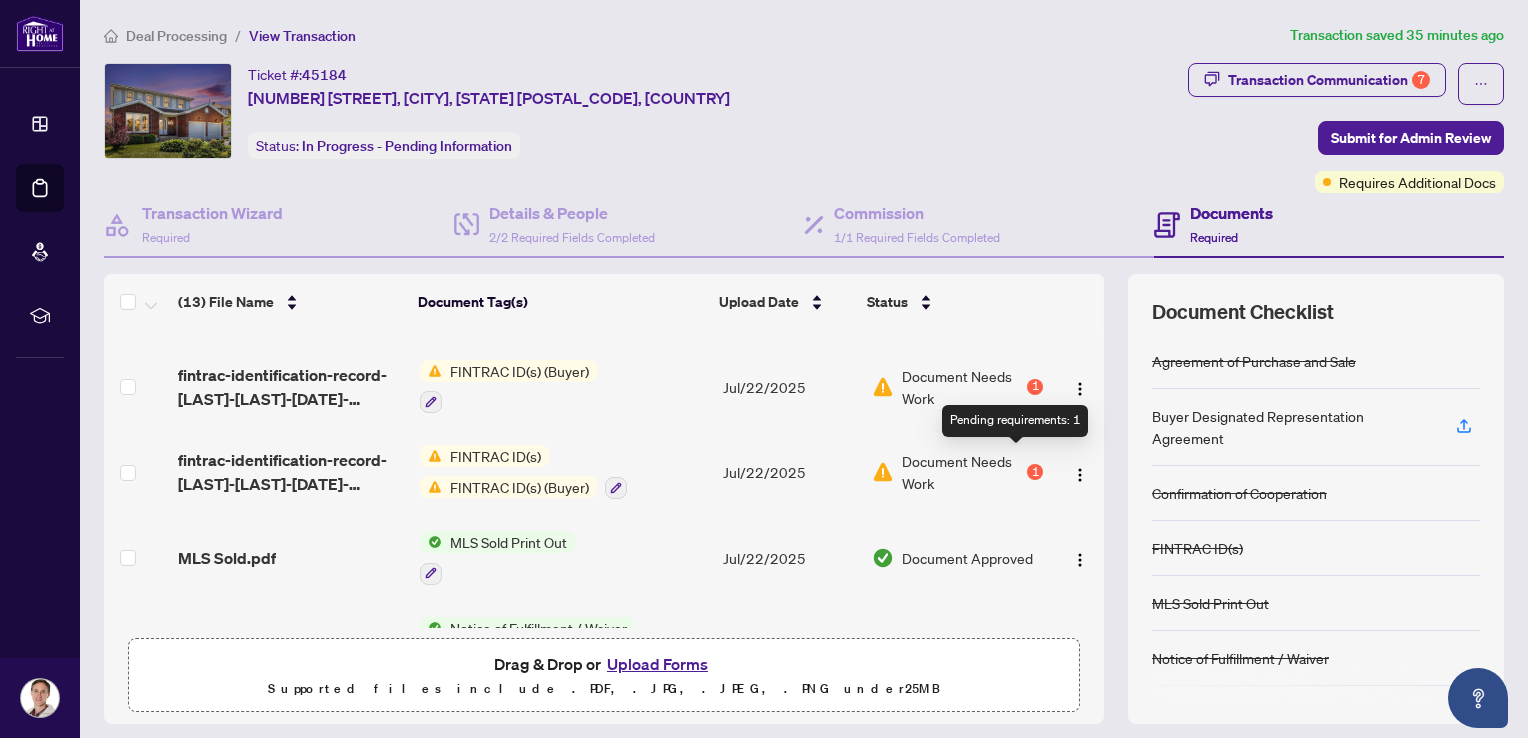 click on "1" at bounding box center [1035, 472] 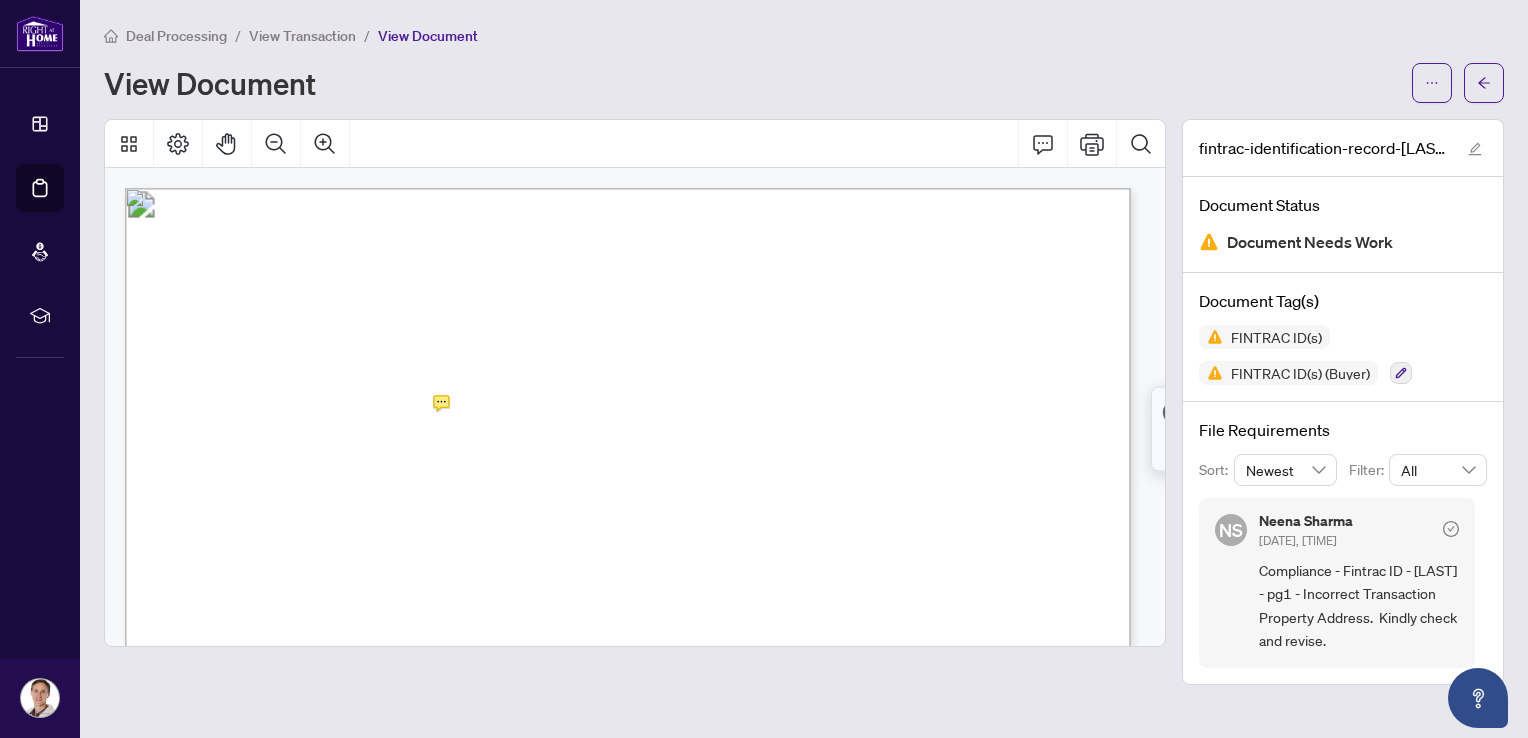 click on "Deal Processing / View Transaction / View Document View Document fintrac-identification-record-[LAST]-[LAST]-[DATE]-[TIME].pdf Document Status Document Needs Work Document Tag(s) FINTRAC ID(s) FINTRAC ID(s) (Buyer) File Requirements Sort: Newest Filter: All NS [FIRST] [LAST]   Aug/08/2025, 03:45pm Compliance - Fintrac ID - [LAST] - pg1 - Incorrect Transaction Property Address.  Kindly check and revise." at bounding box center (804, 354) 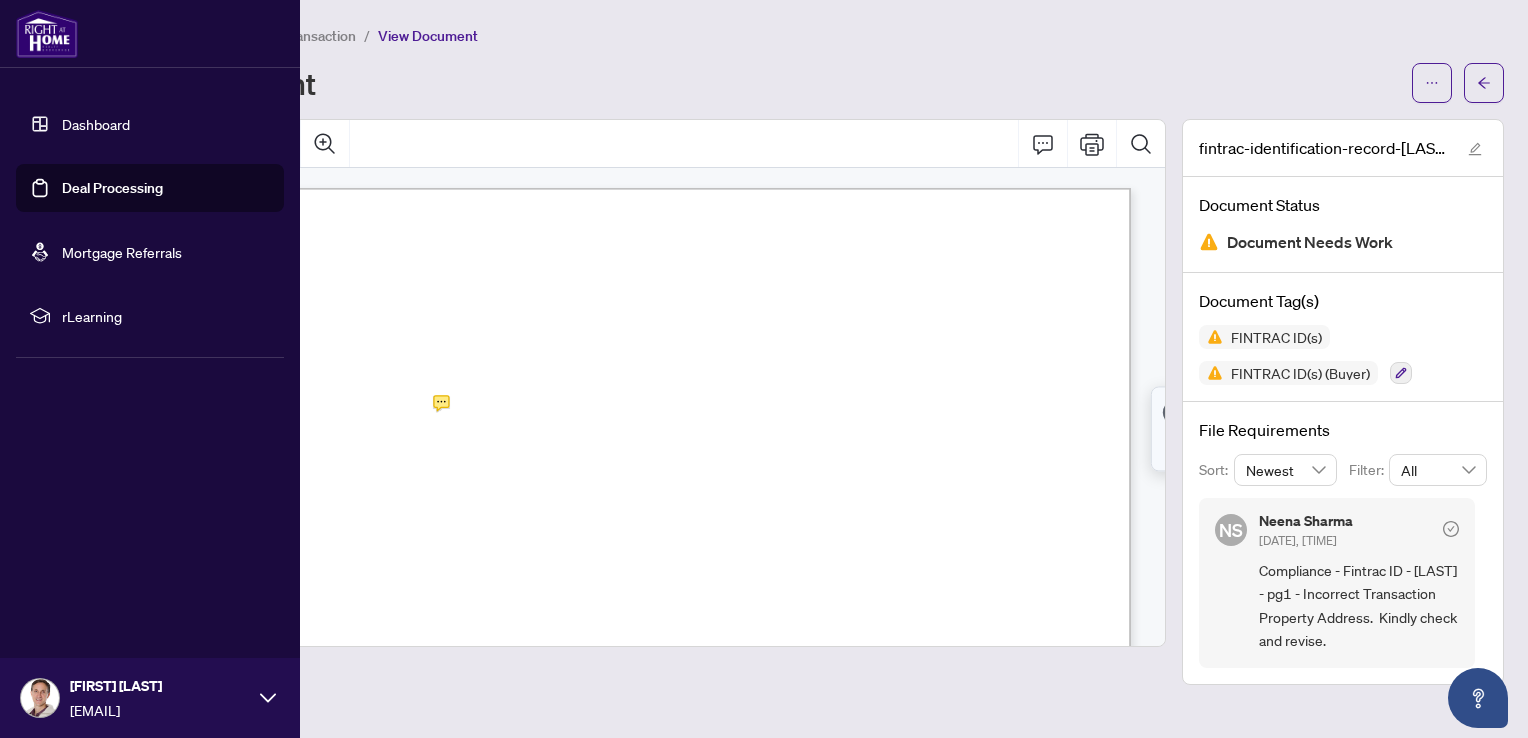 click on "Dashboard" at bounding box center [96, 124] 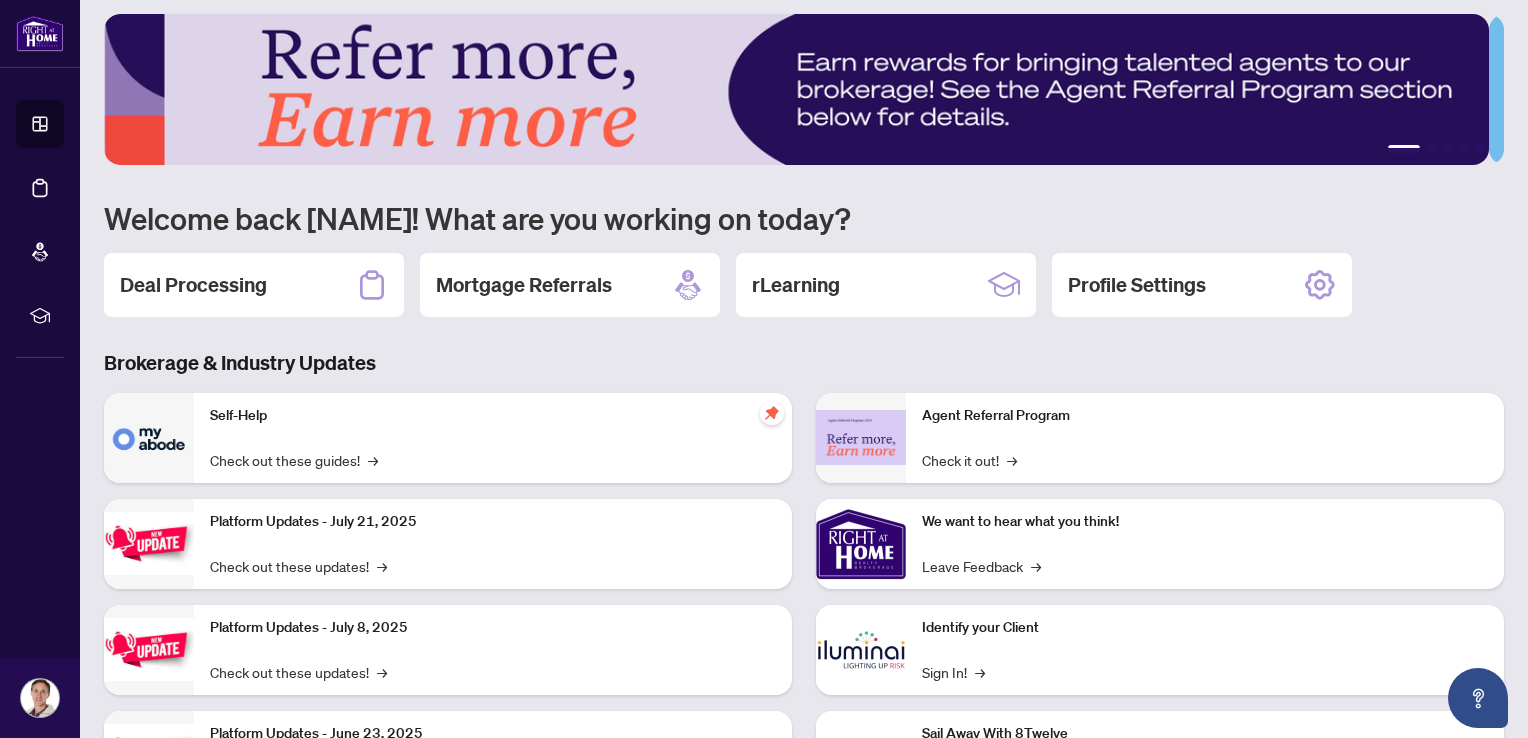 scroll, scrollTop: 0, scrollLeft: 0, axis: both 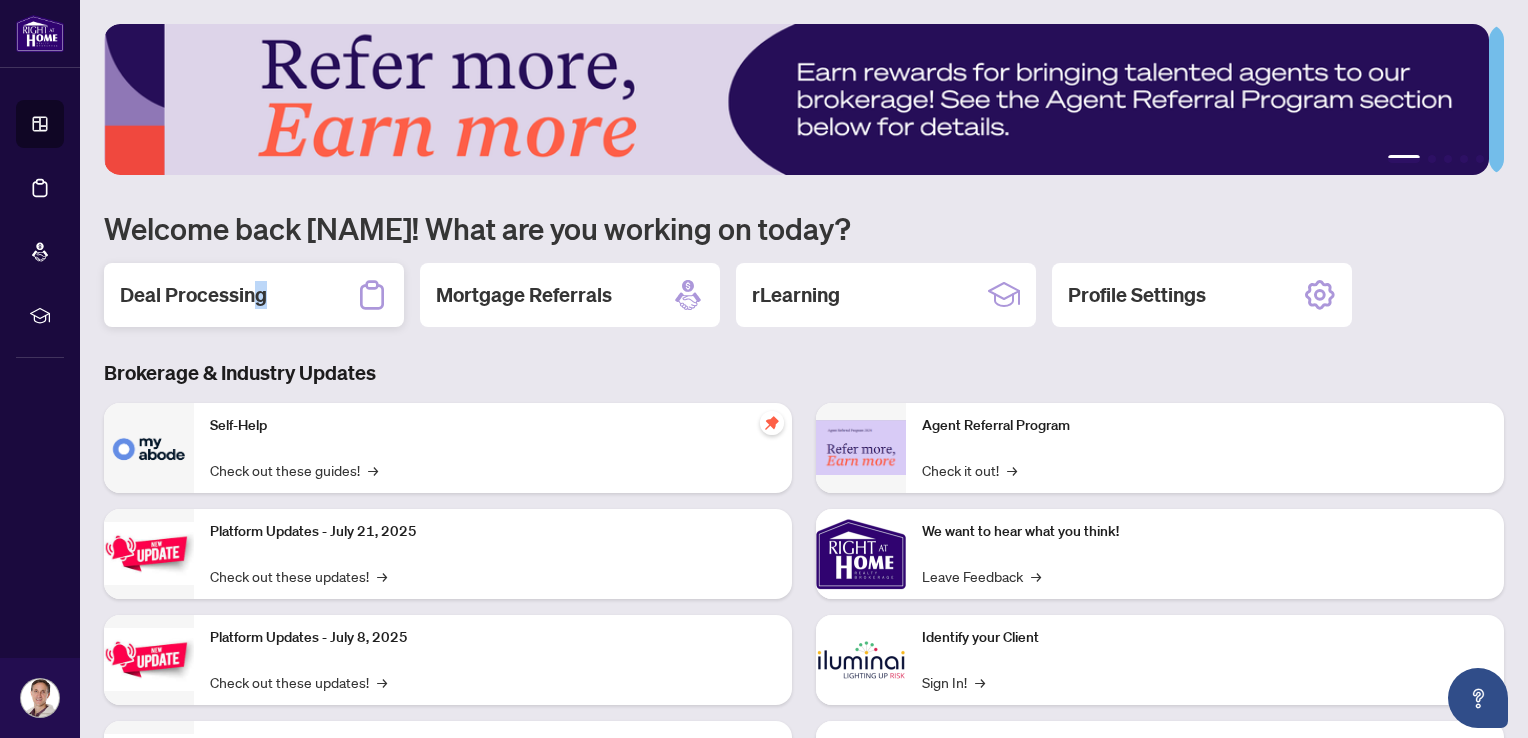 click on "Deal Processing" at bounding box center [193, 295] 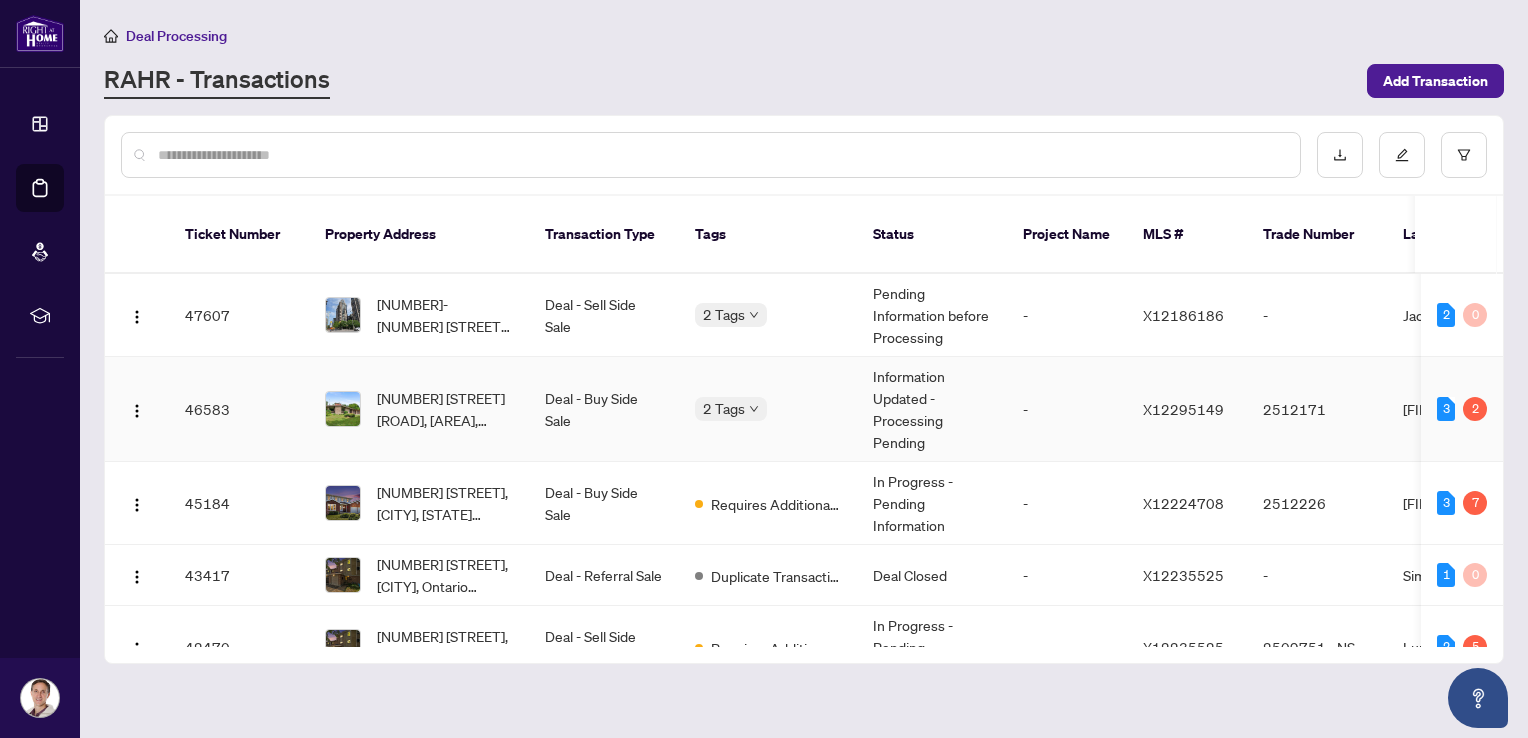 scroll, scrollTop: 166, scrollLeft: 0, axis: vertical 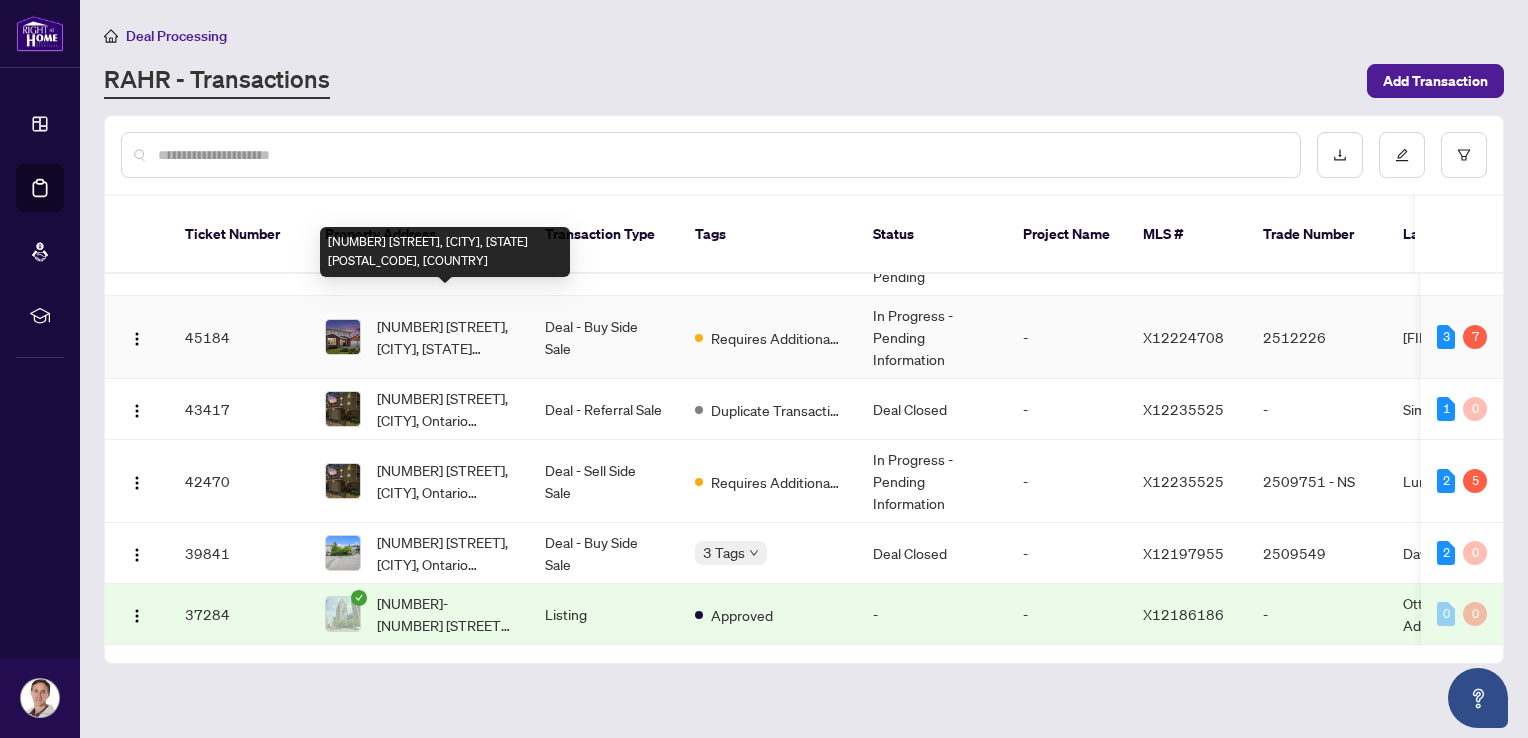 click on "[NUMBER] [STREET], [CITY], [STATE] [POSTAL_CODE], [COUNTRY]" at bounding box center (445, 337) 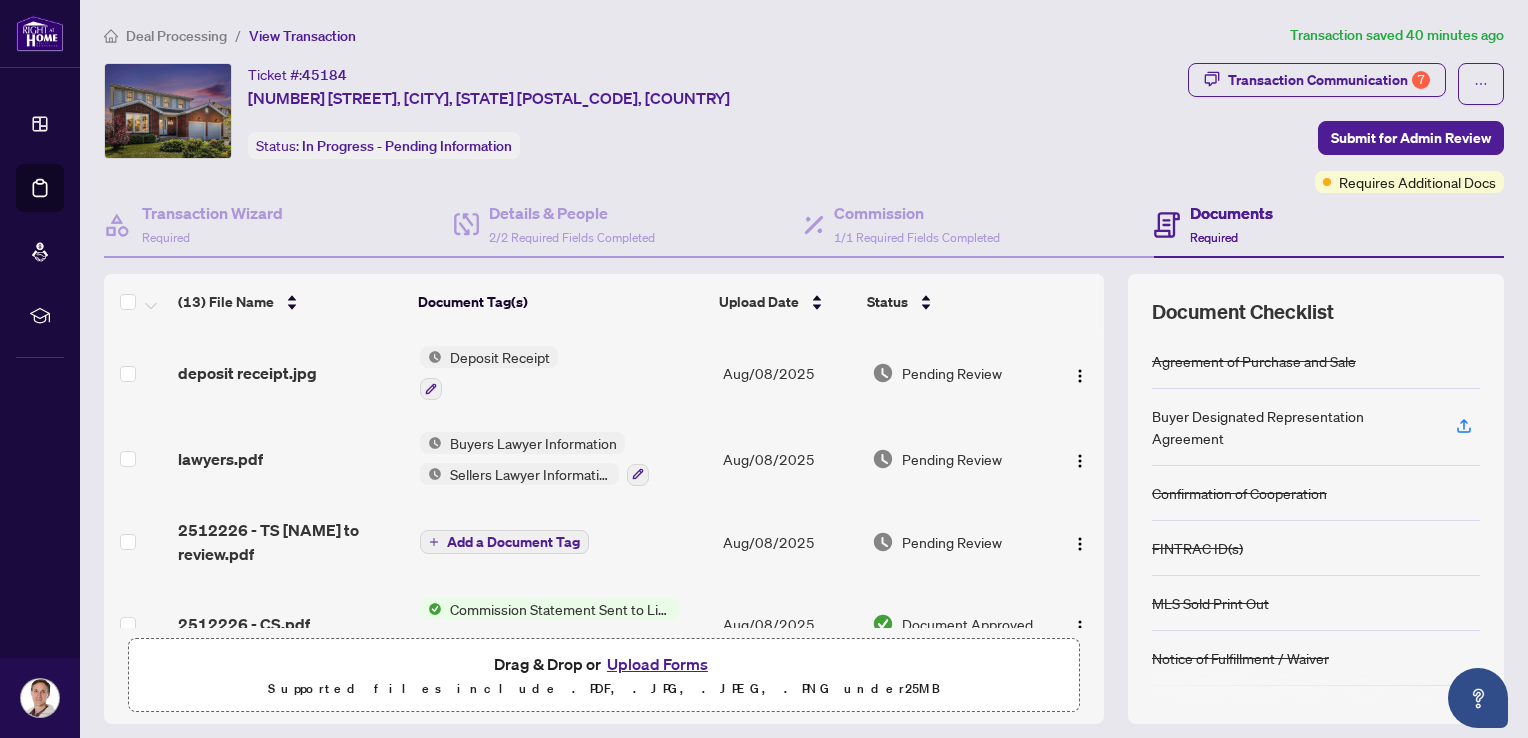 click on "Upload Forms" at bounding box center (657, 664) 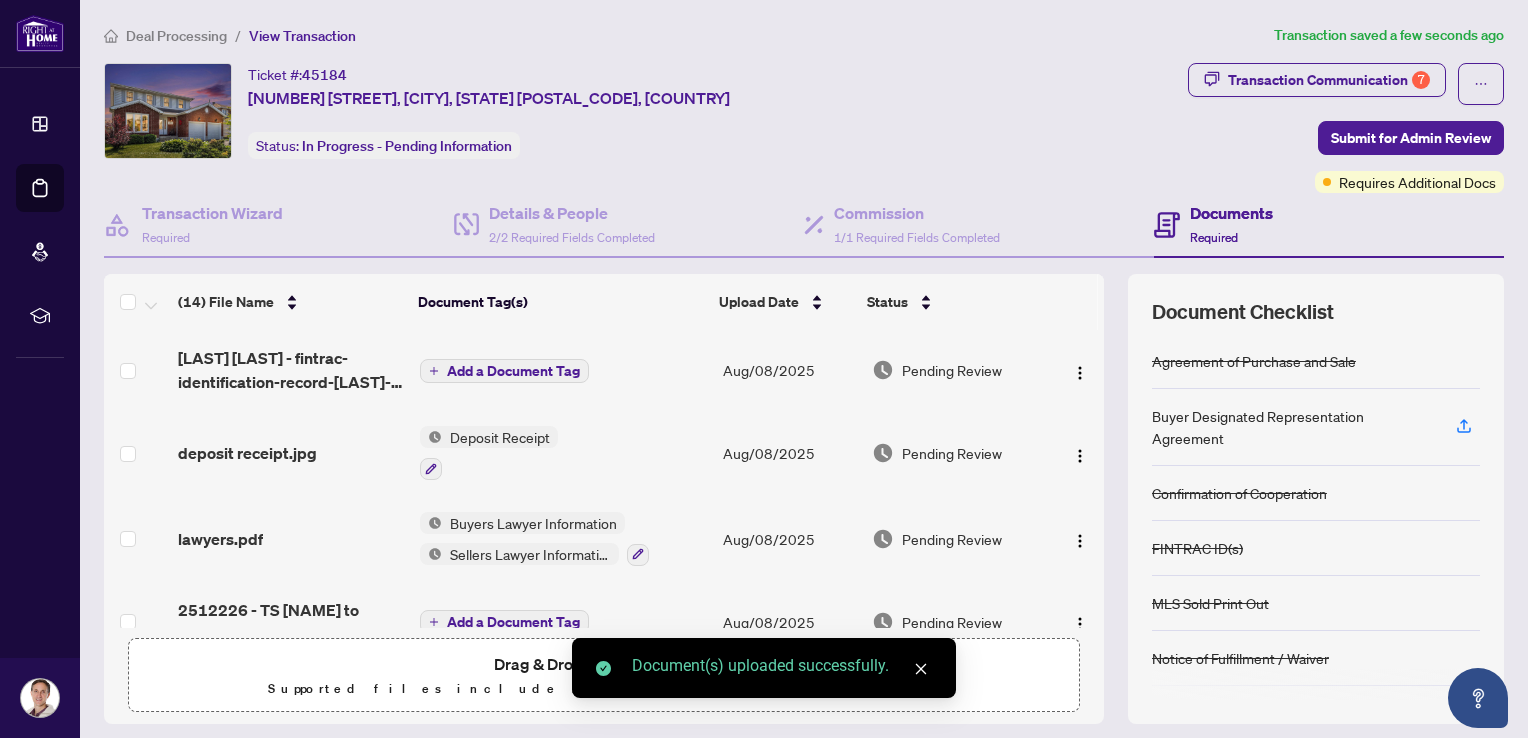 click at bounding box center [921, 669] 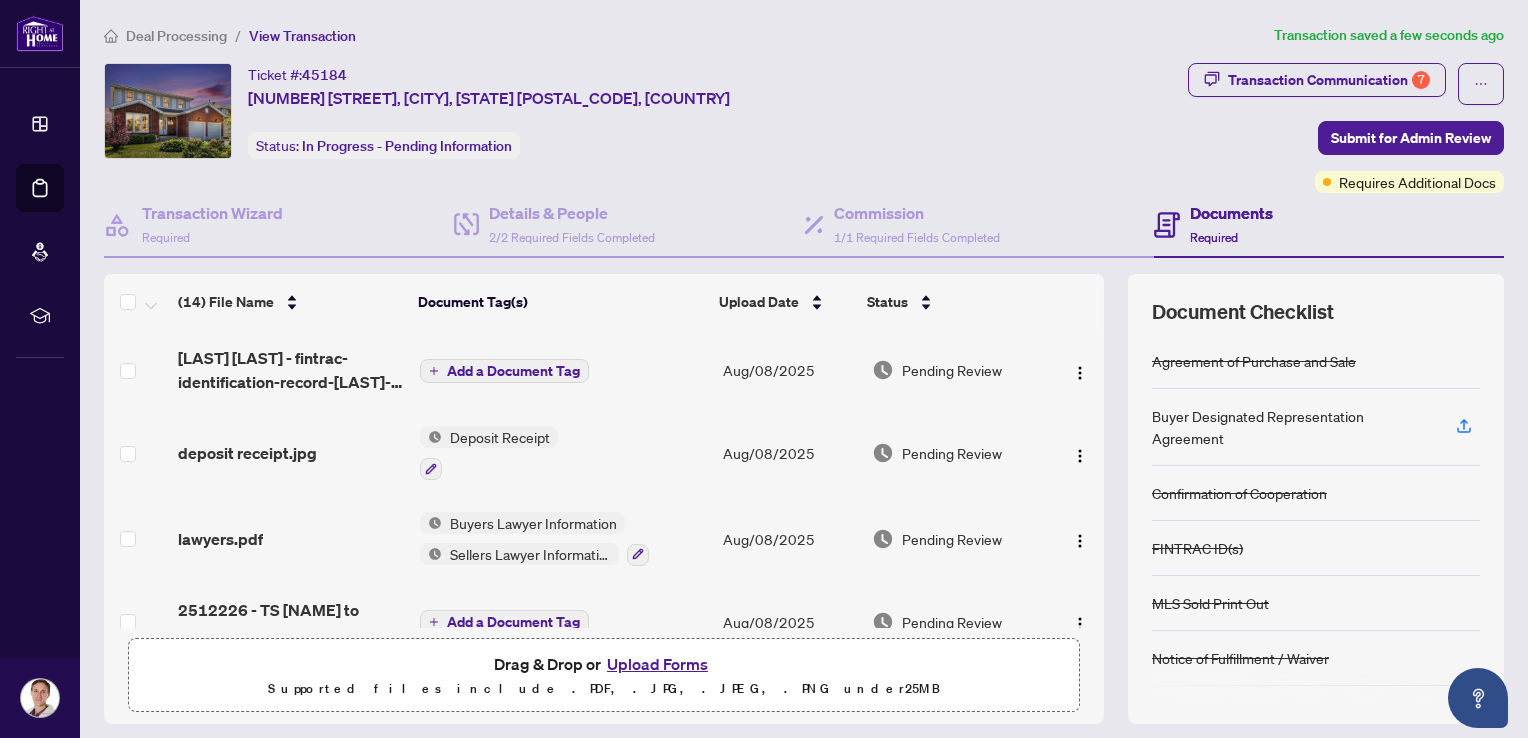 click on "Add a Document Tag" at bounding box center [513, 371] 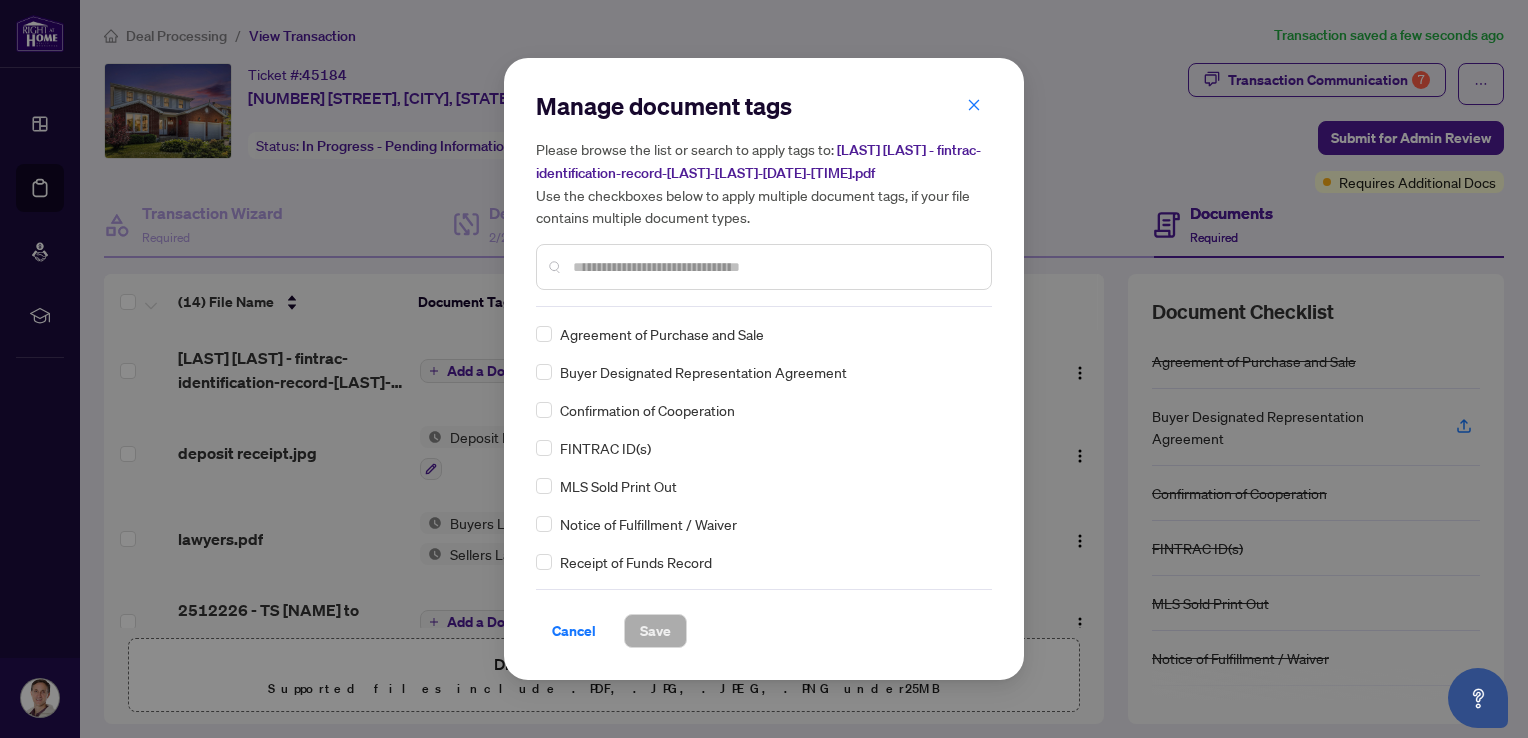 click at bounding box center [774, 267] 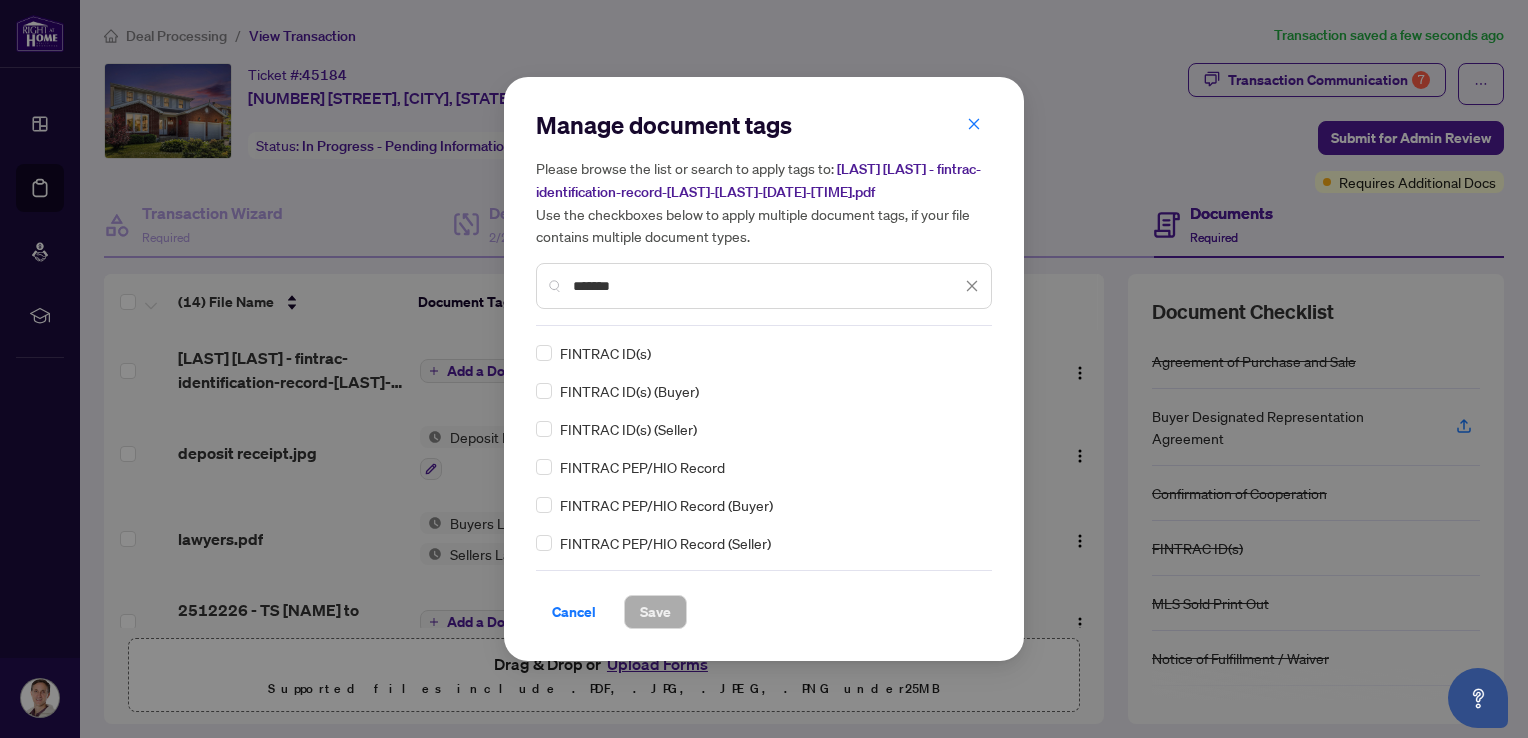 type on "*******" 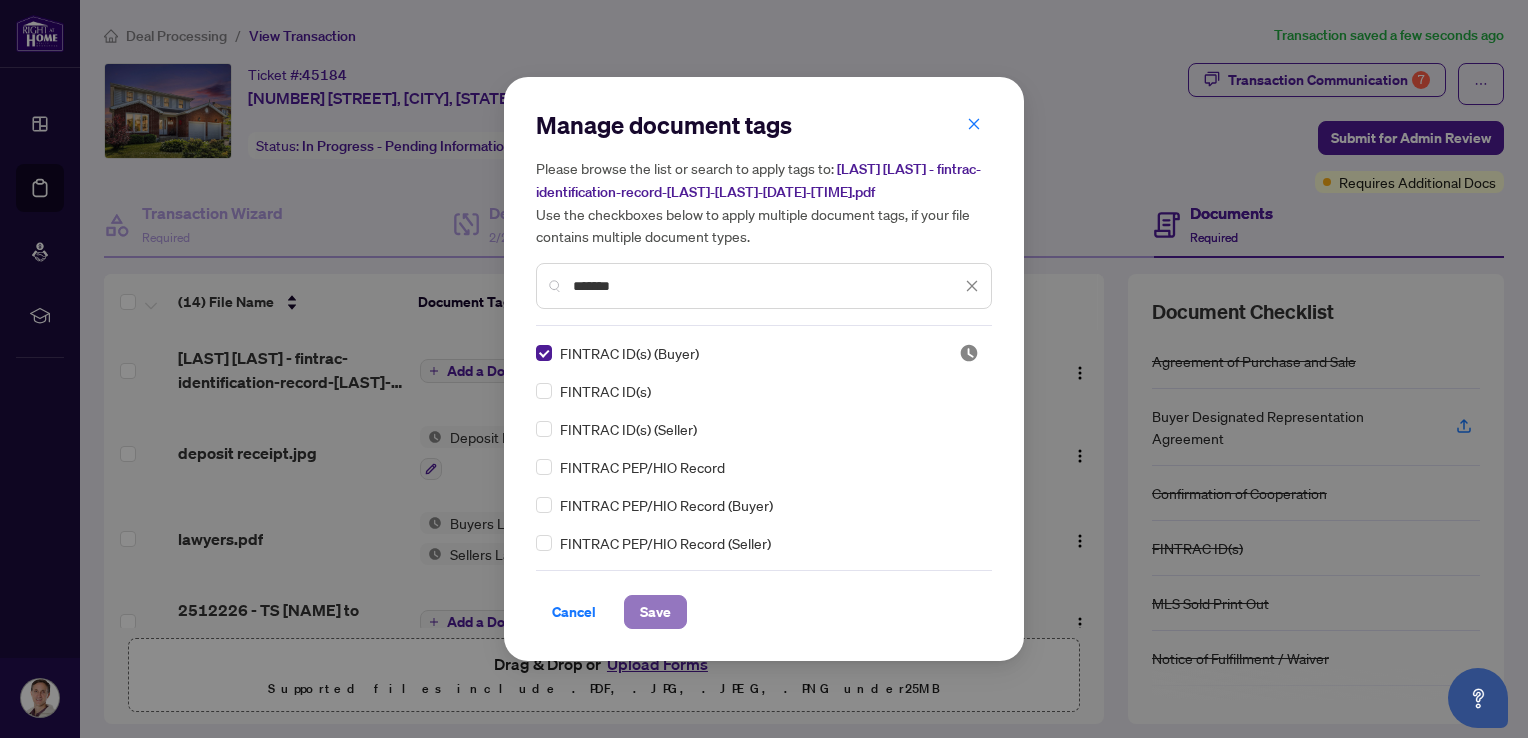 click on "Save" at bounding box center [655, 612] 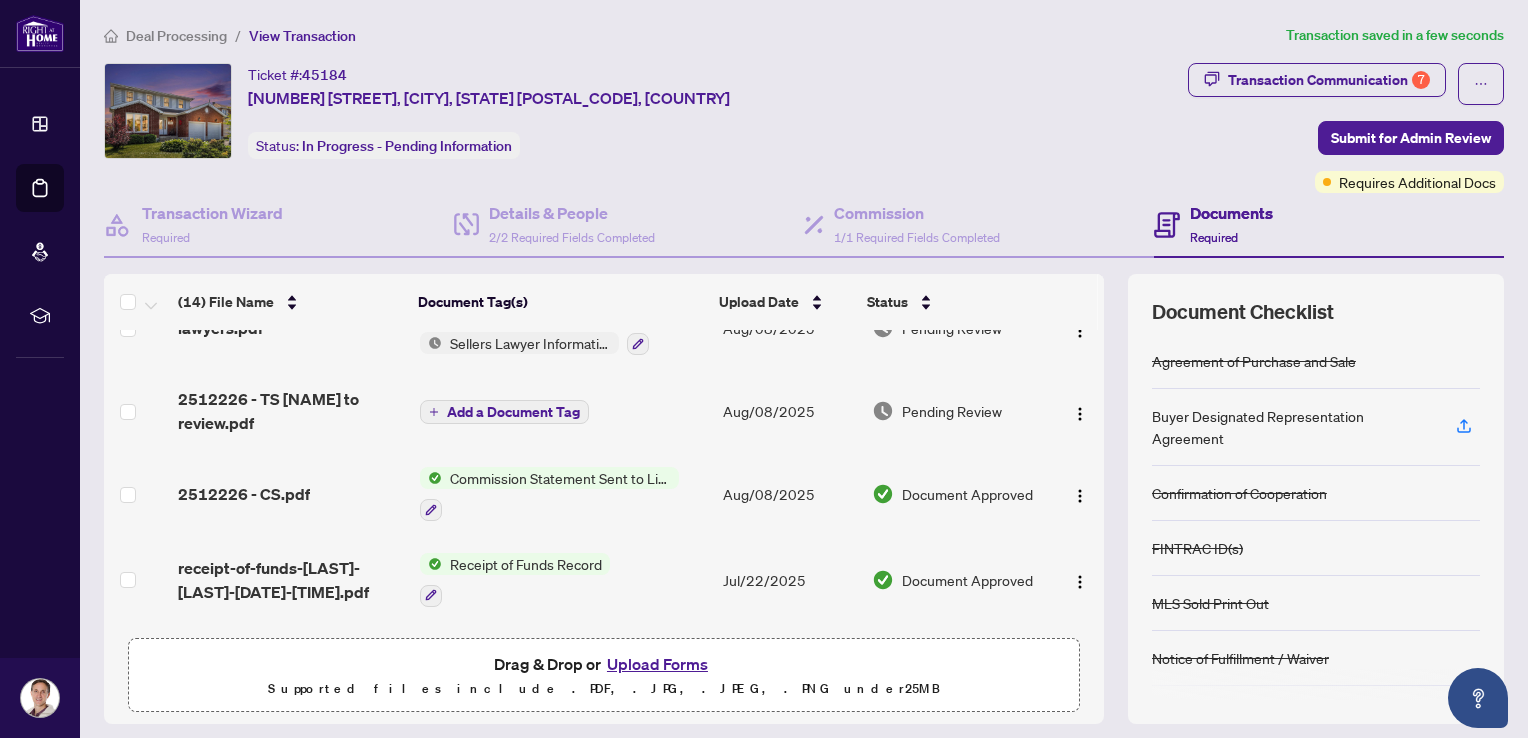 scroll, scrollTop: 0, scrollLeft: 0, axis: both 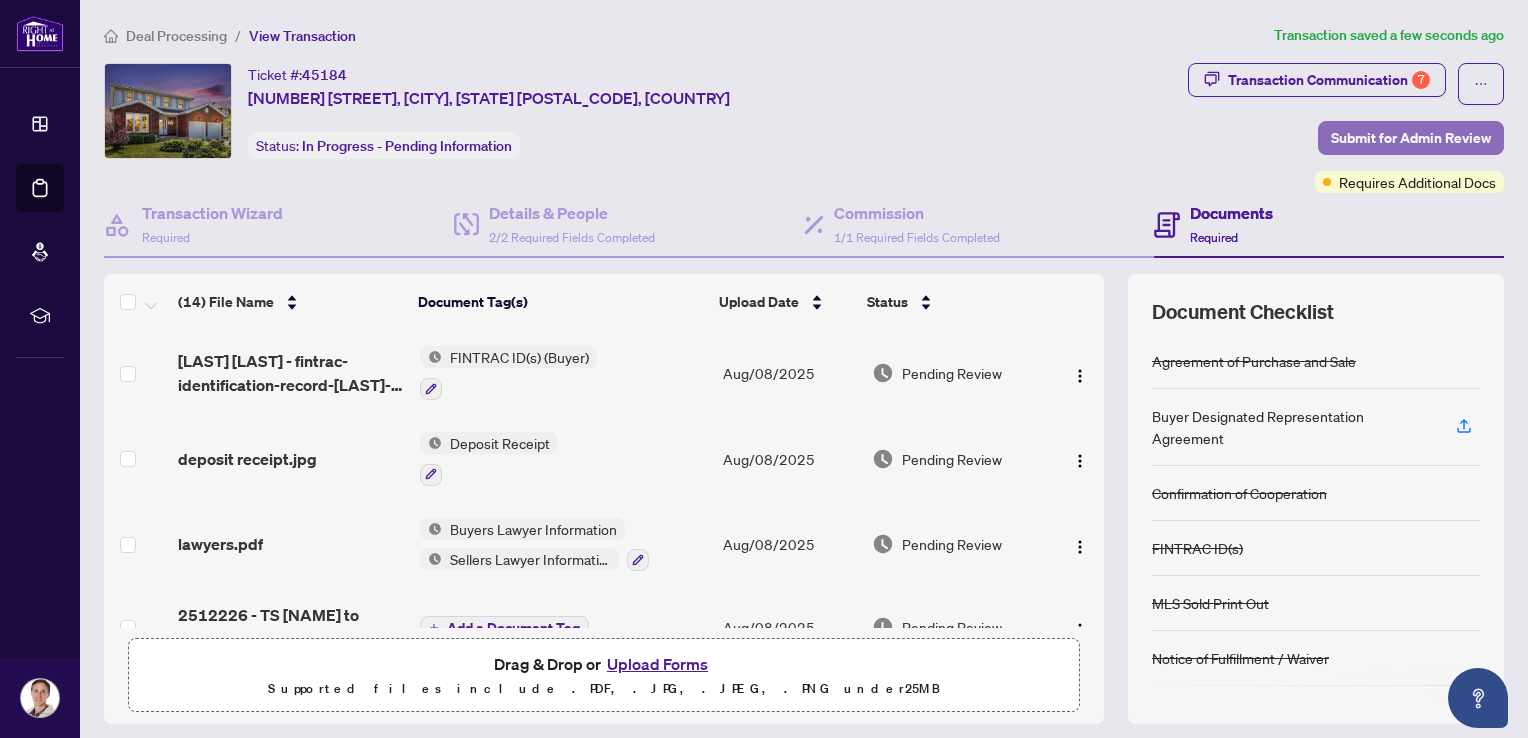 click on "Submit for Admin Review" at bounding box center [1411, 138] 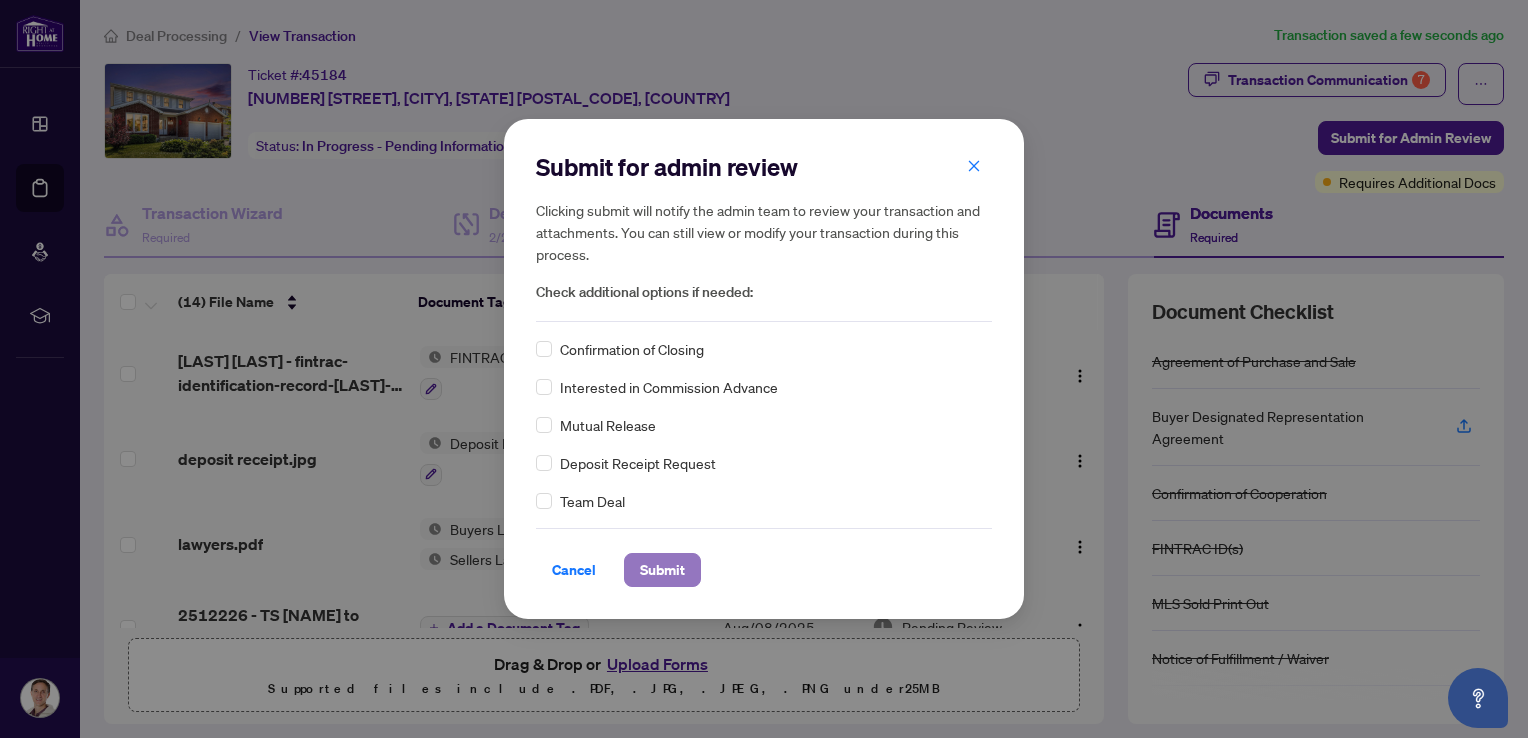 click on "Submit" at bounding box center [662, 570] 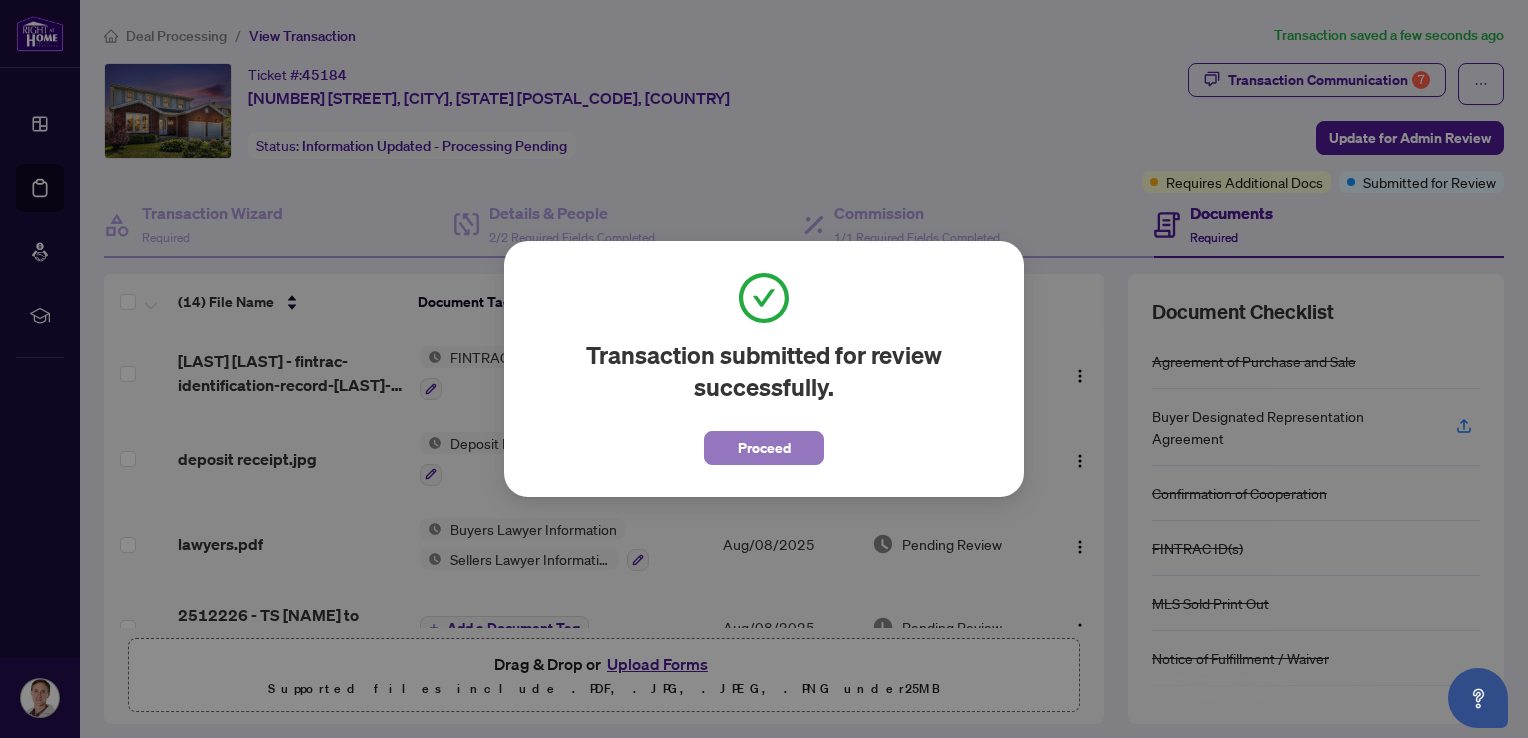 click on "Proceed" at bounding box center [764, 448] 